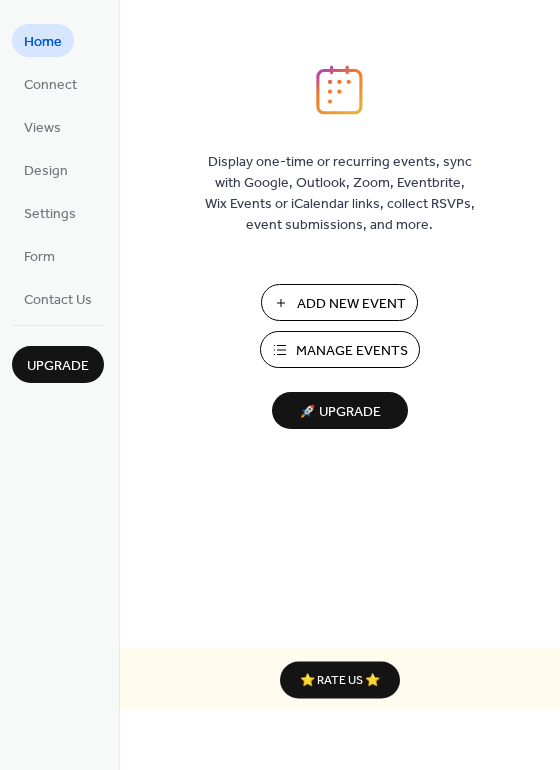scroll, scrollTop: 0, scrollLeft: 0, axis: both 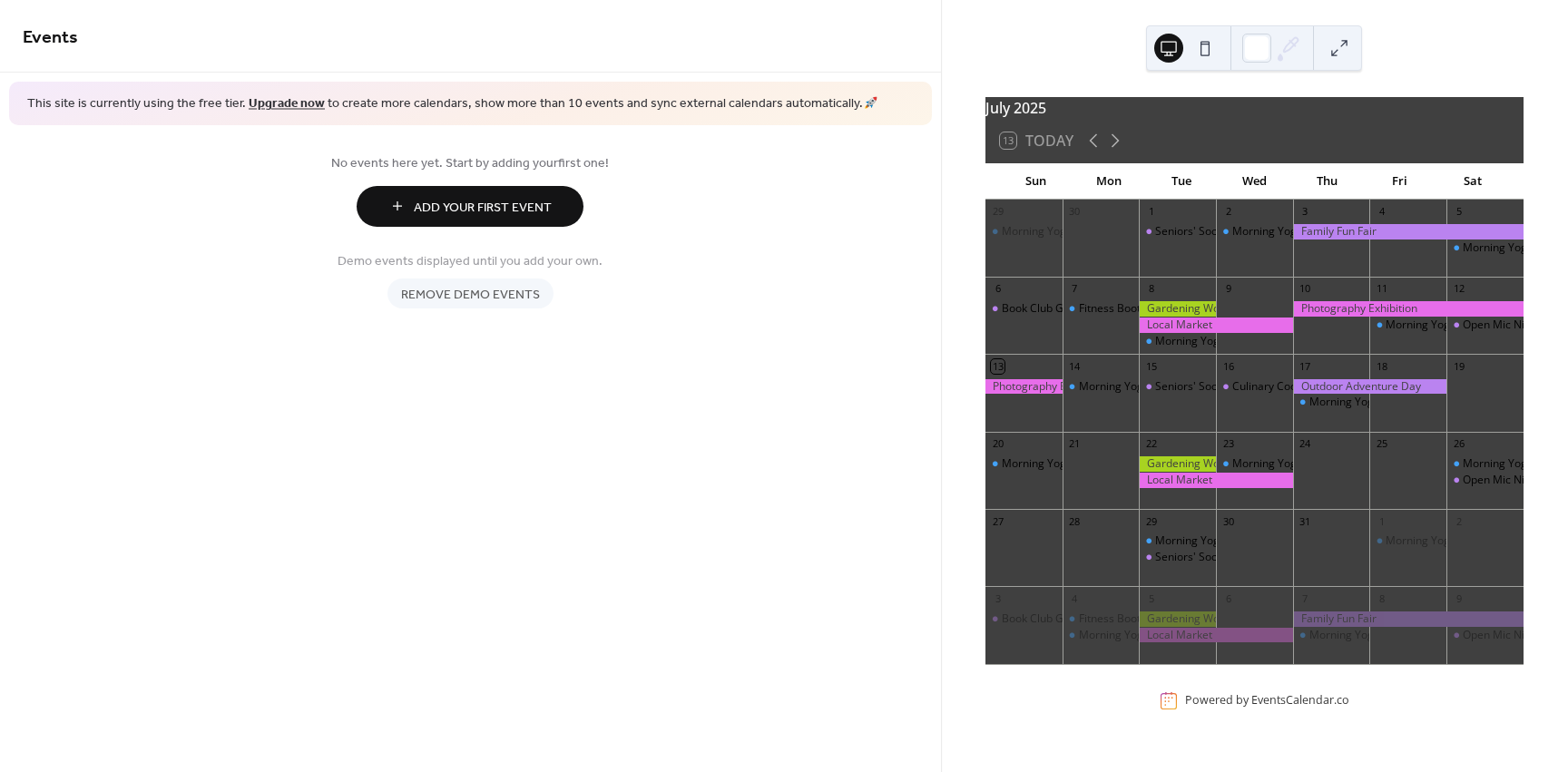 drag, startPoint x: 774, startPoint y: 193, endPoint x: 711, endPoint y: 398, distance: 214.46212 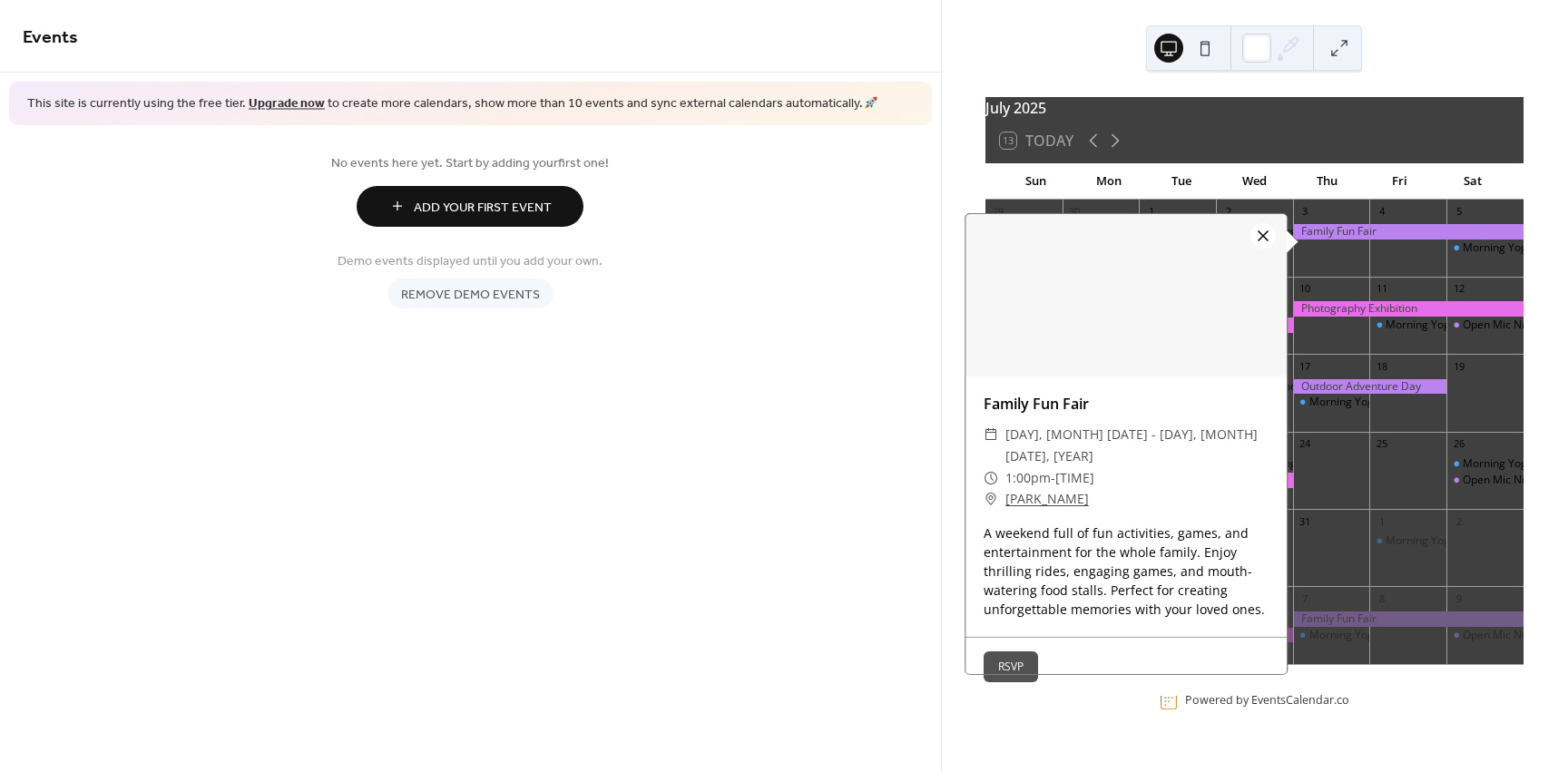 click at bounding box center [1263, 236] 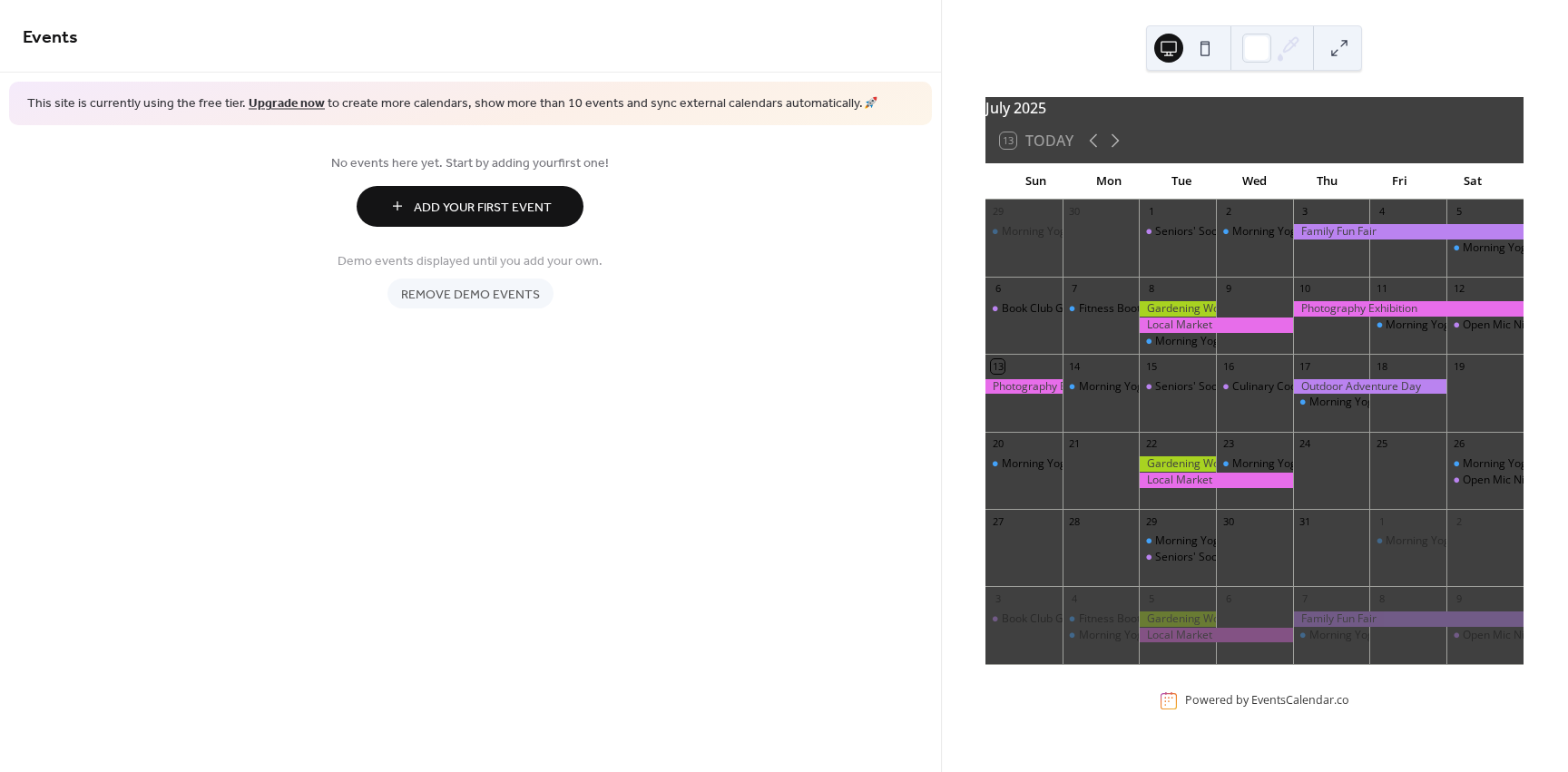 drag, startPoint x: 1306, startPoint y: 243, endPoint x: 1298, endPoint y: 237, distance: 10 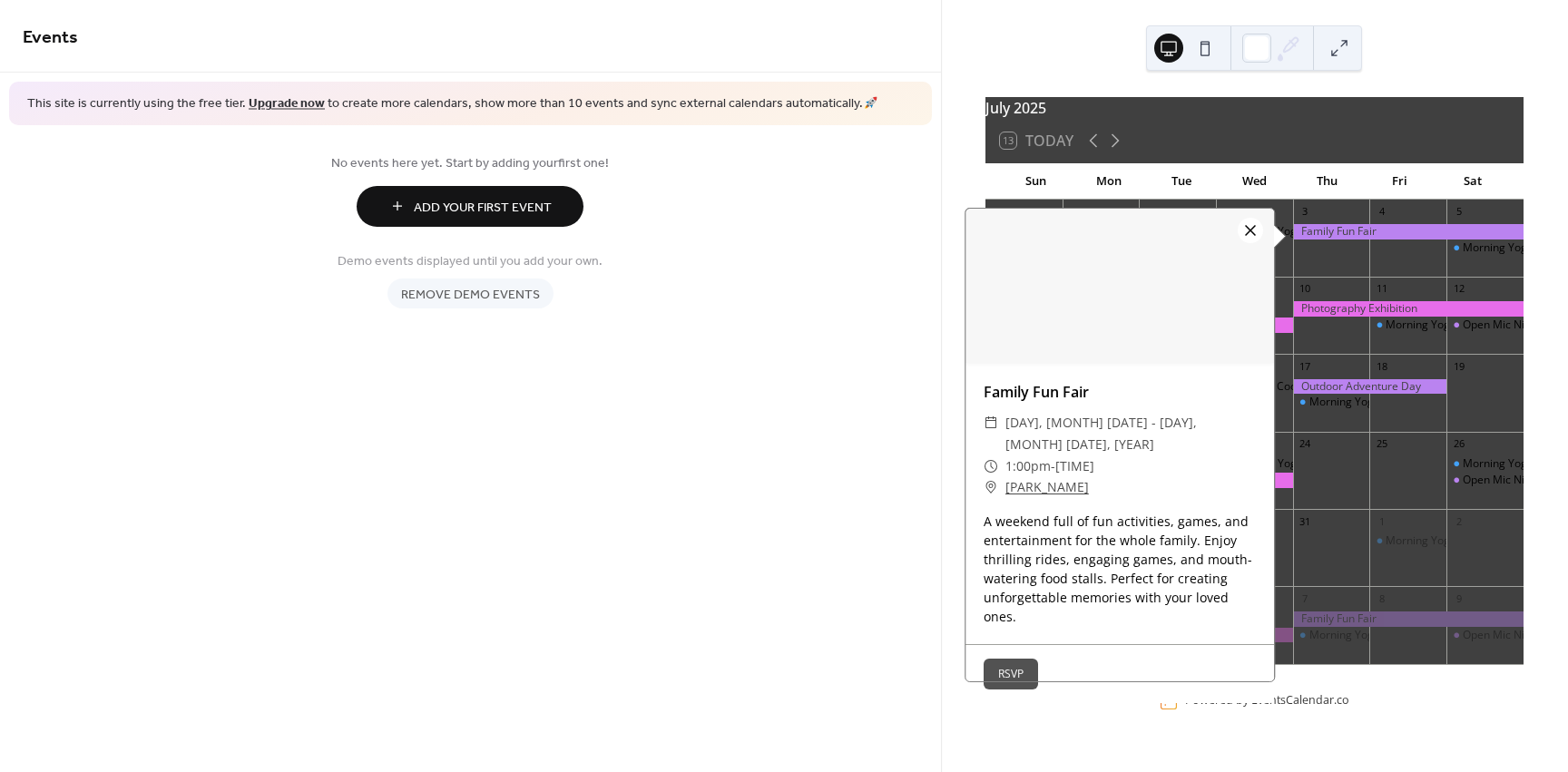 click at bounding box center (1250, 230) 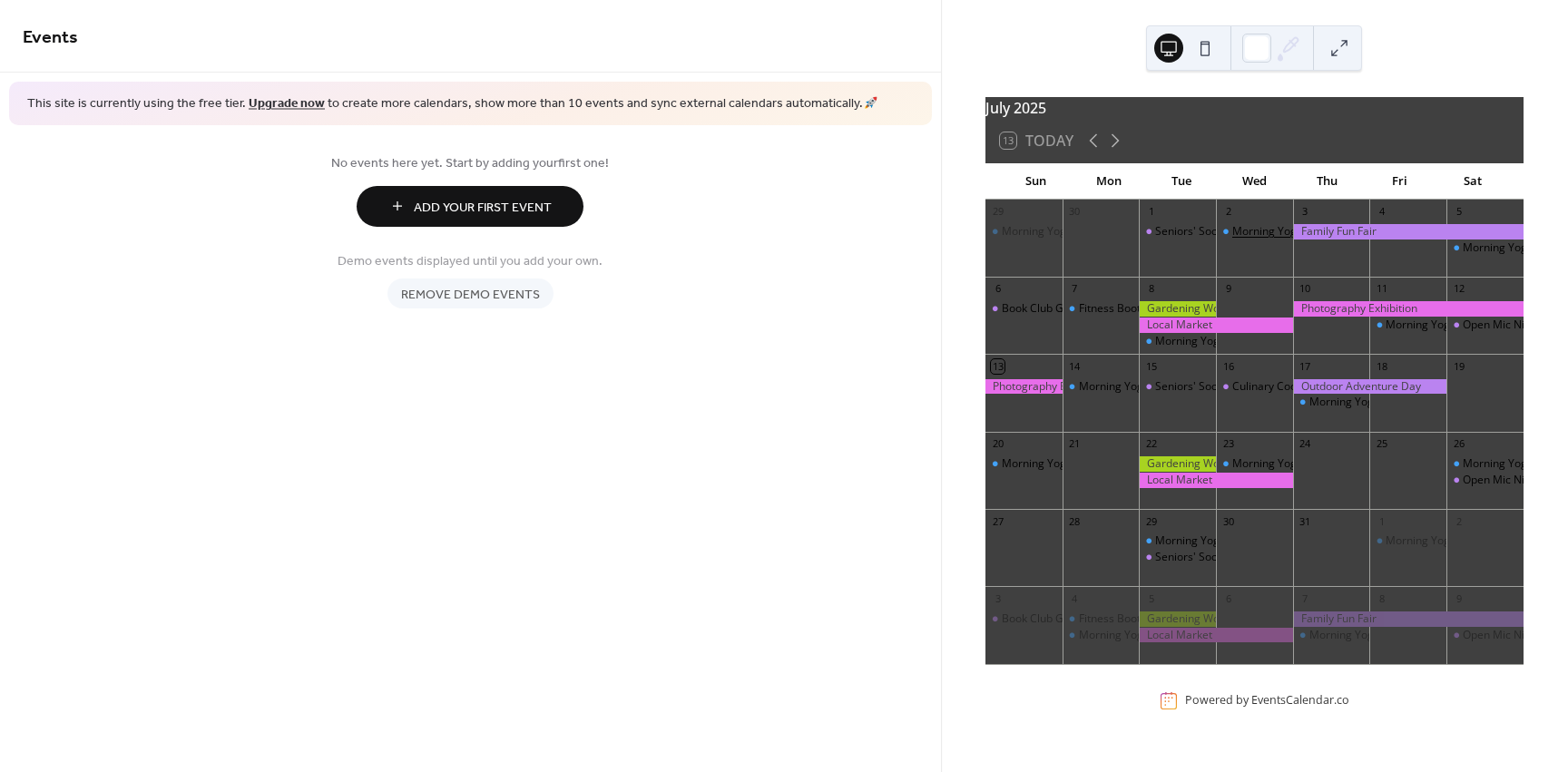 click on "Morning Yoga Bliss" at bounding box center [1280, 231] 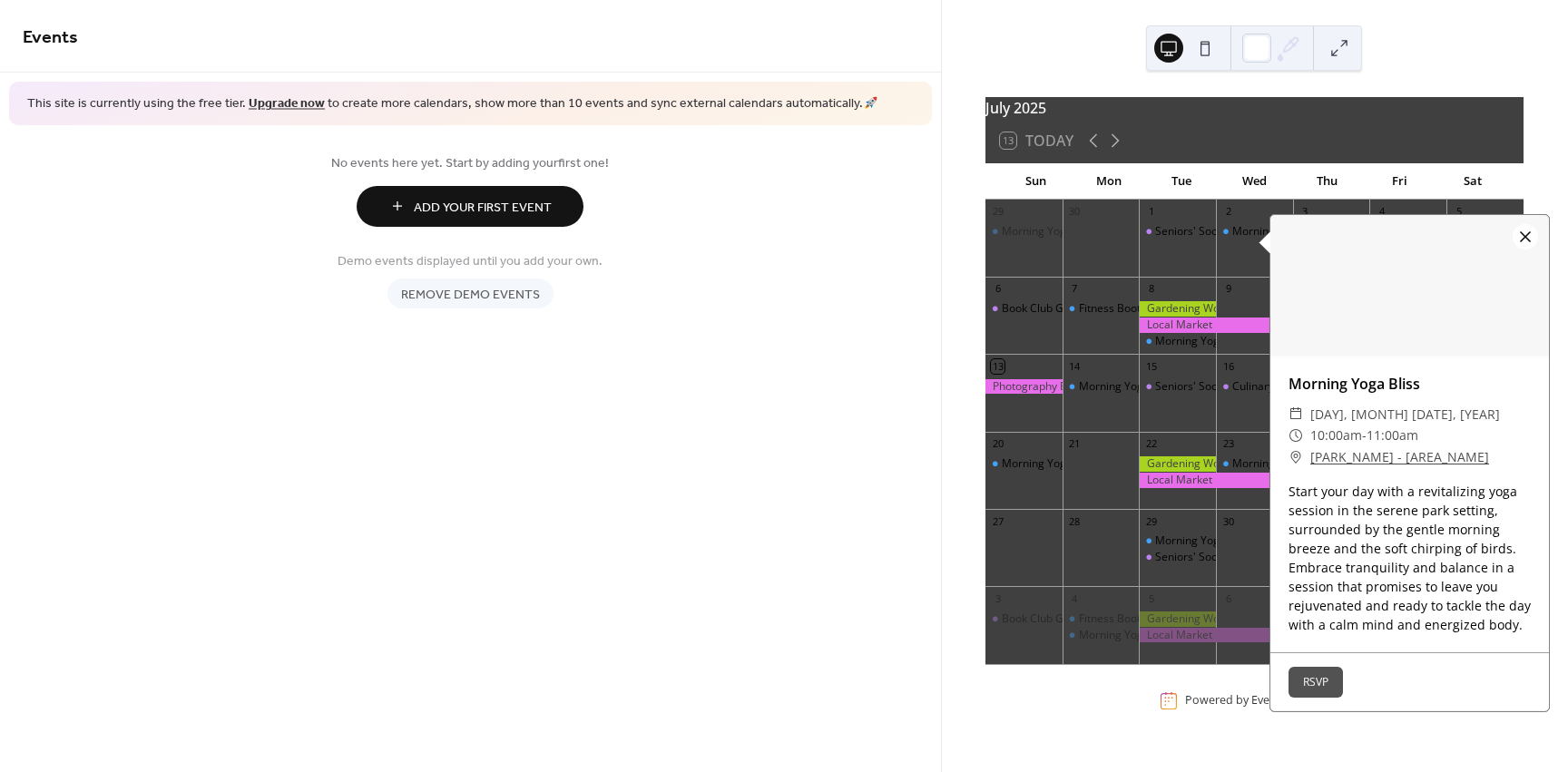 click at bounding box center (1525, 237) 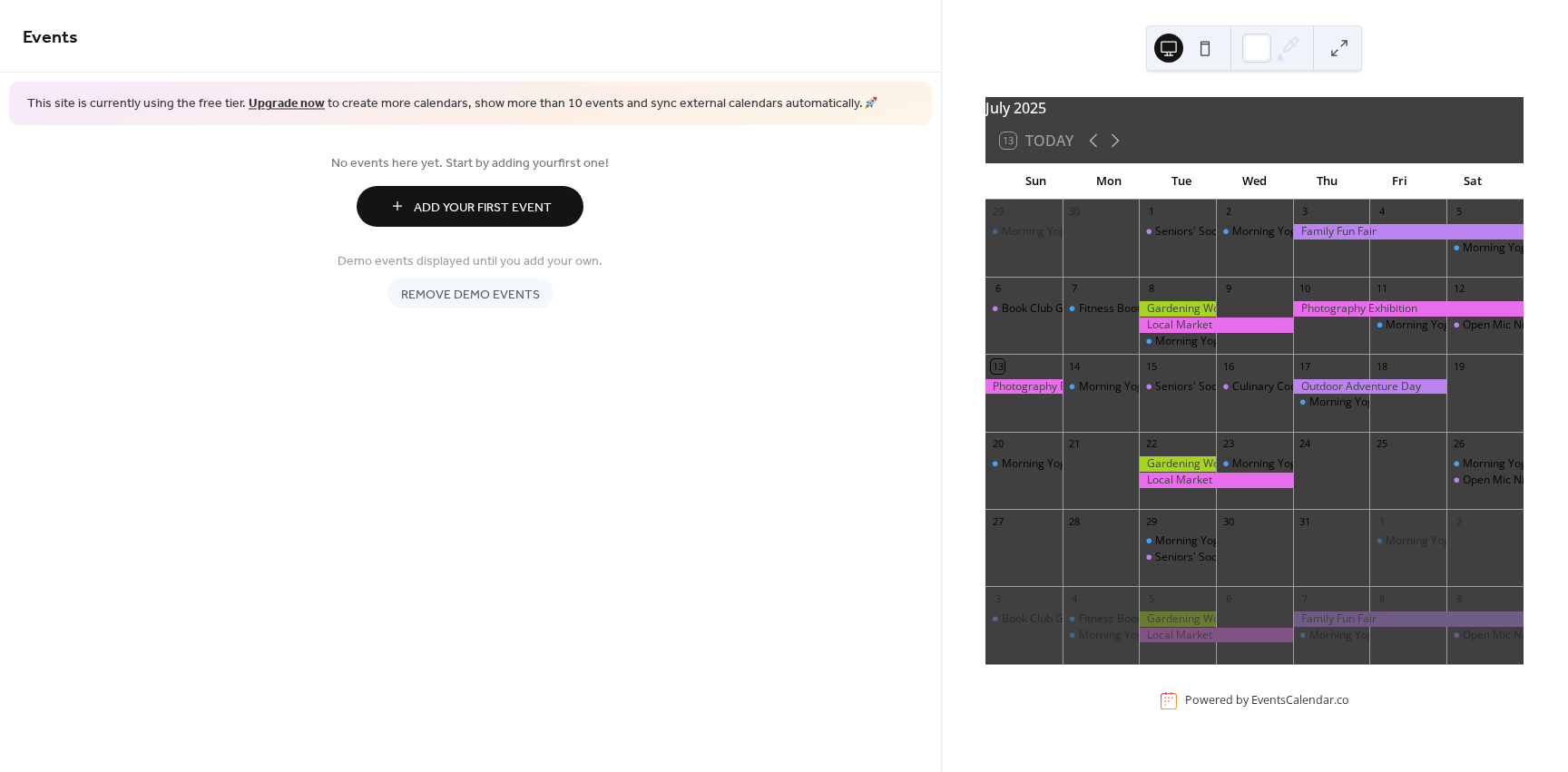 click at bounding box center (1205, 48) 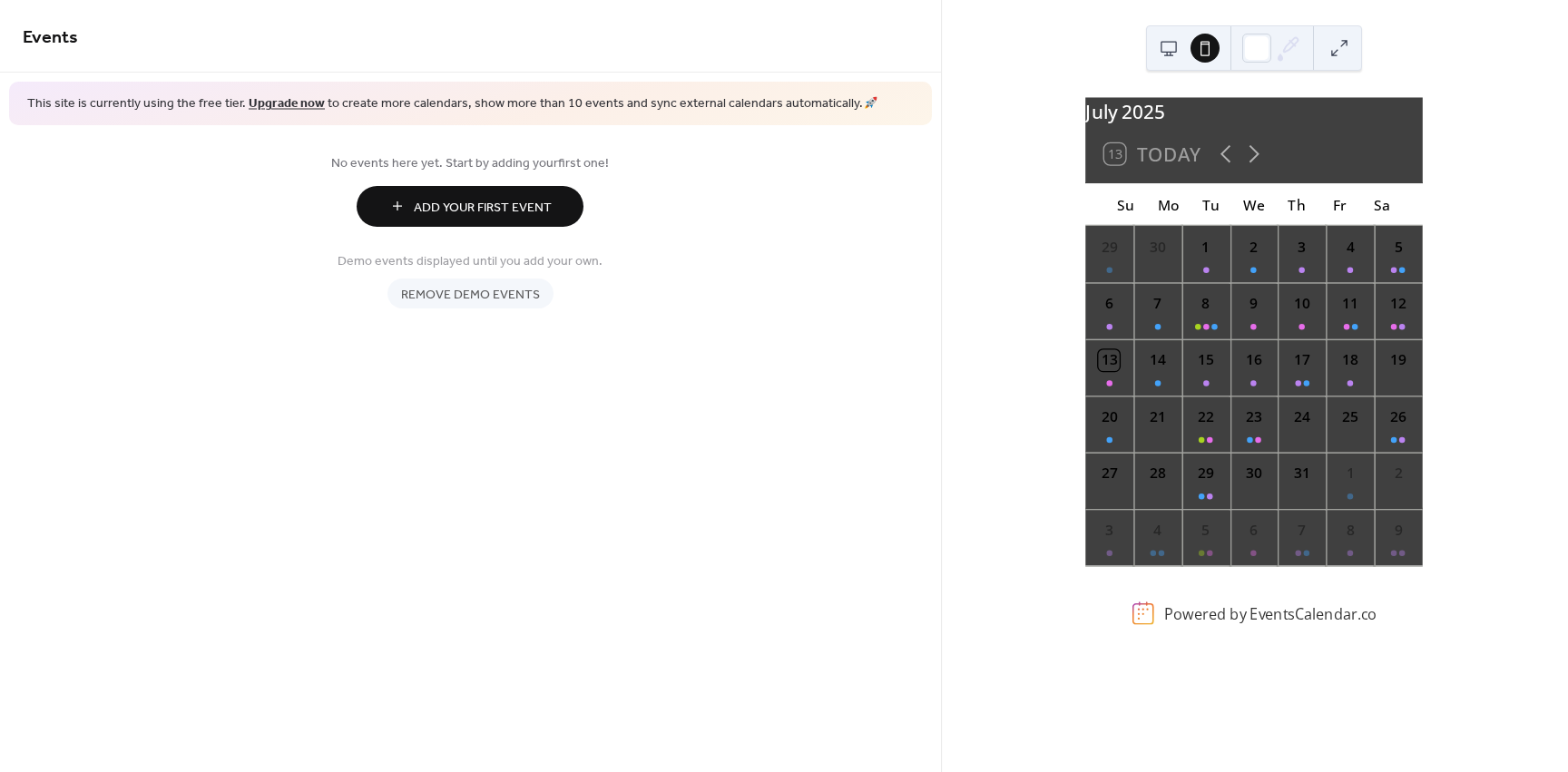 click on "Add Your First Event" at bounding box center (470, 206) 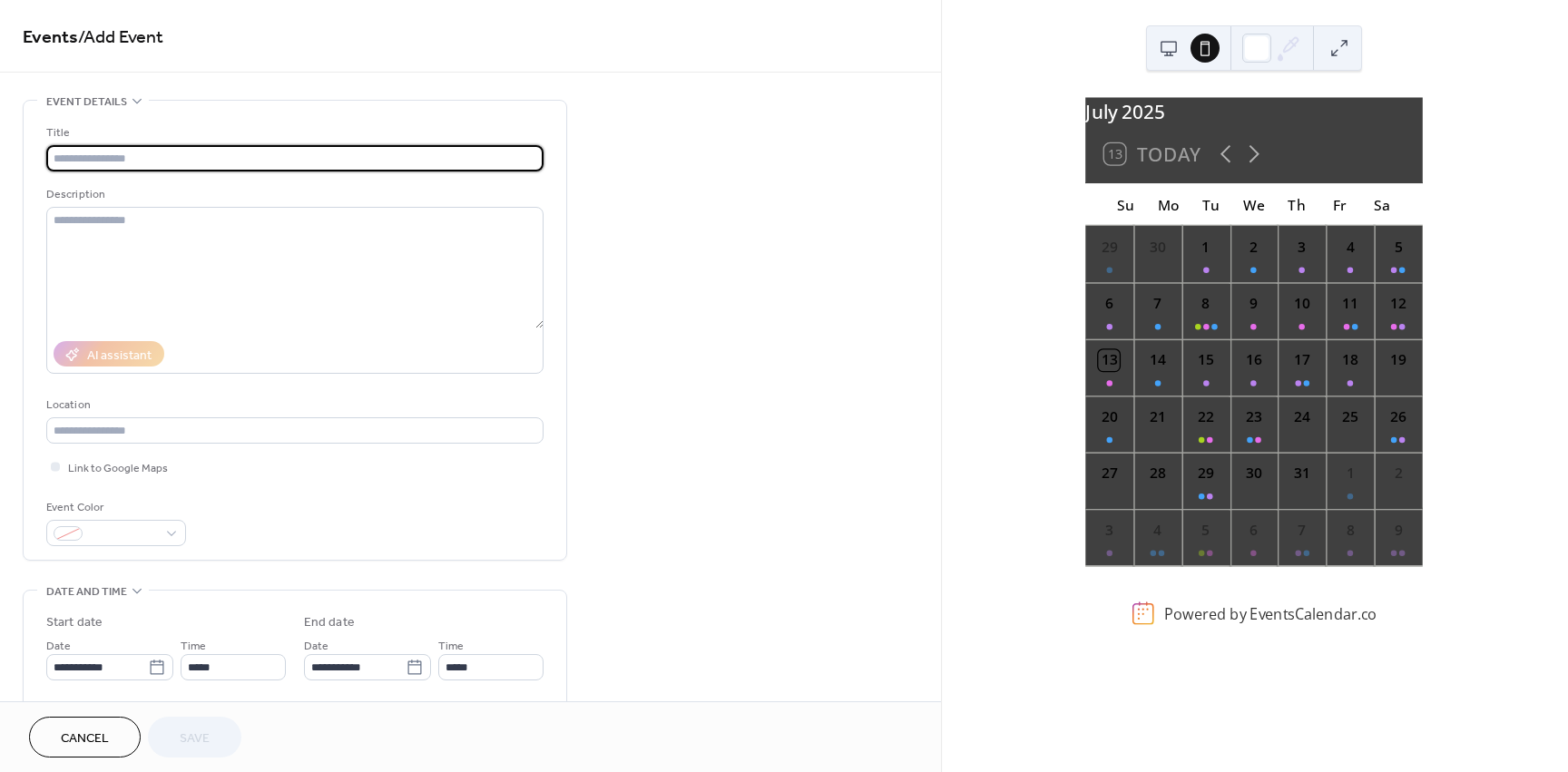 click at bounding box center [295, 158] 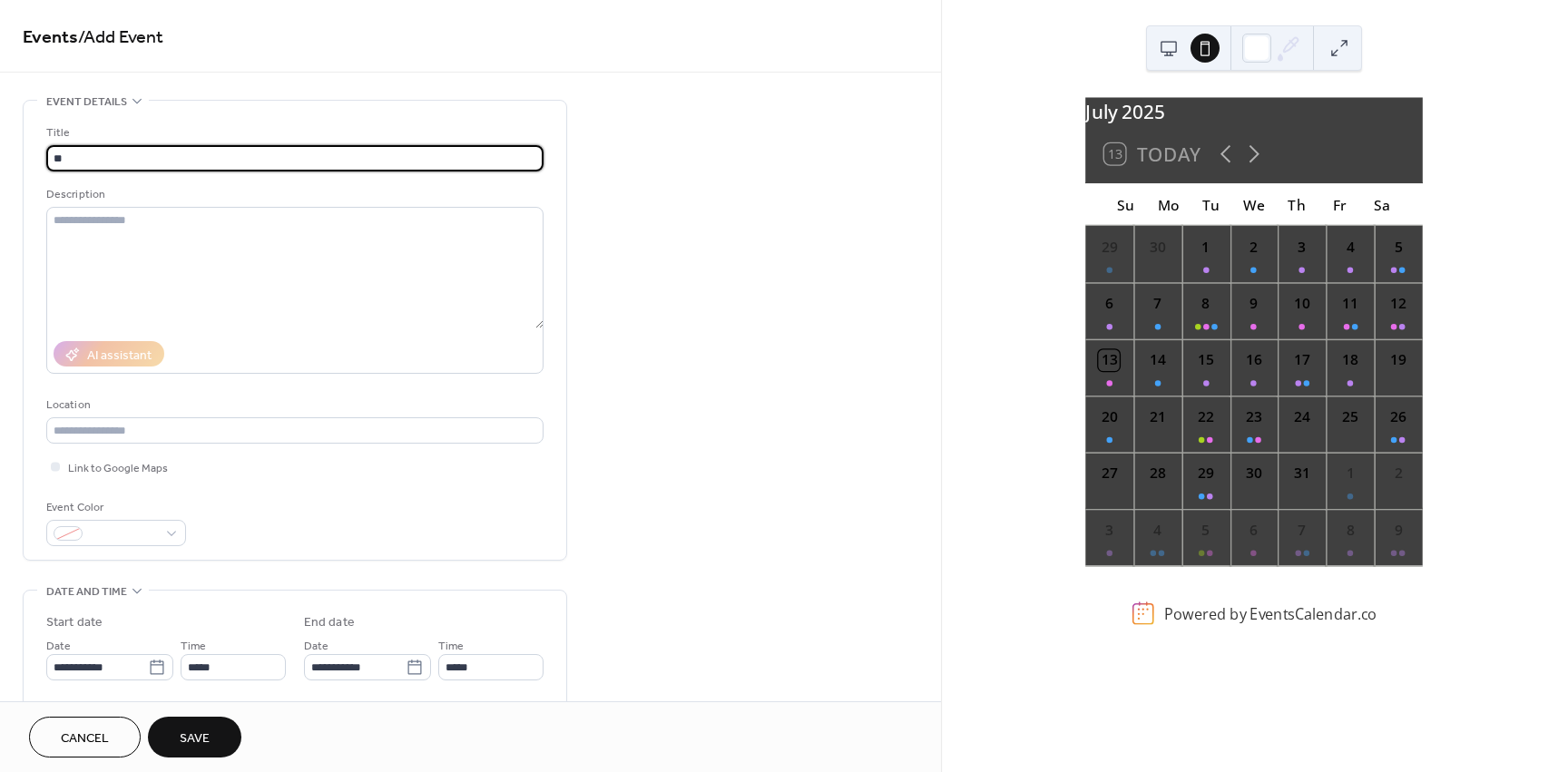 type on "*" 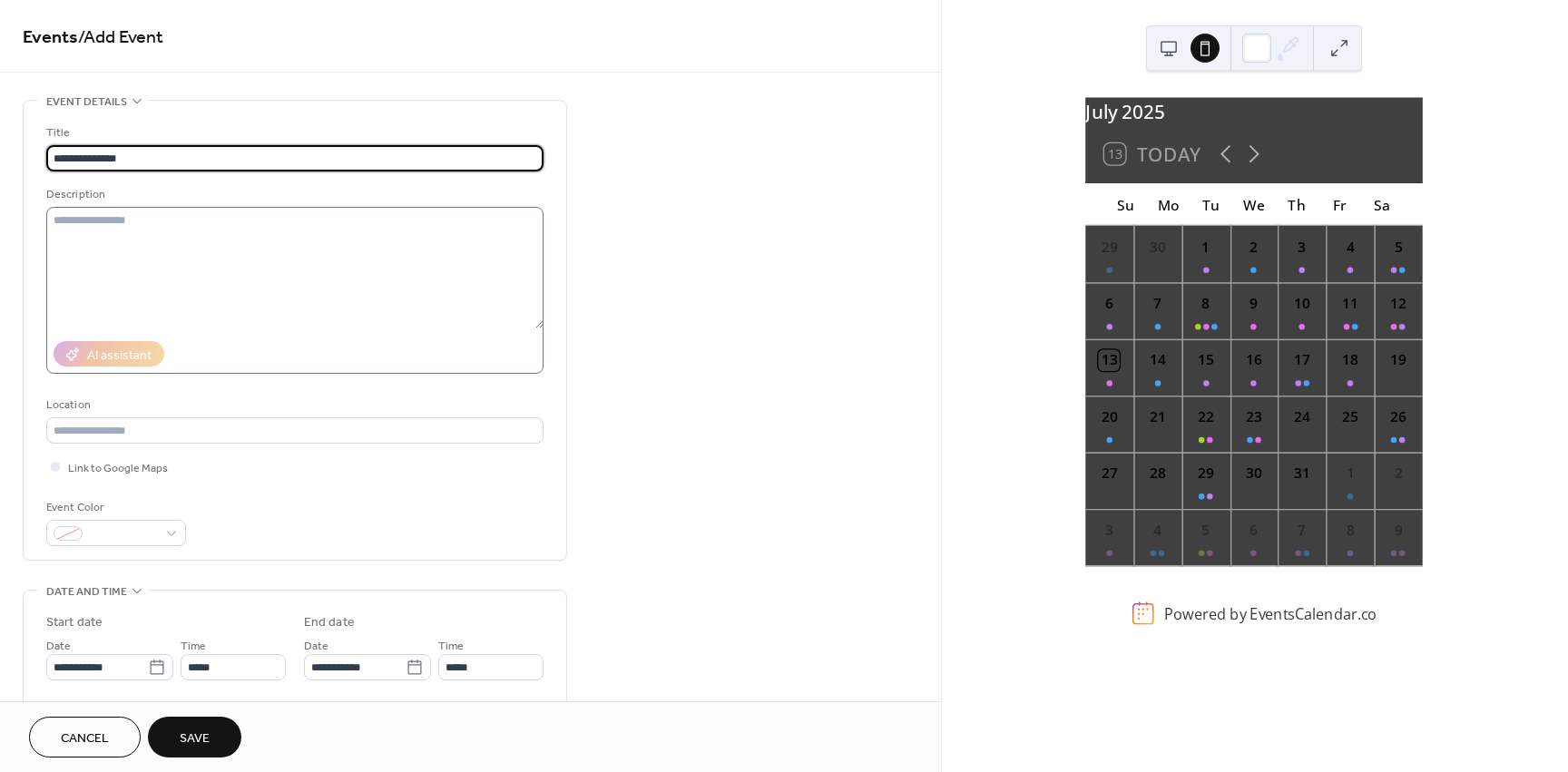 type on "**********" 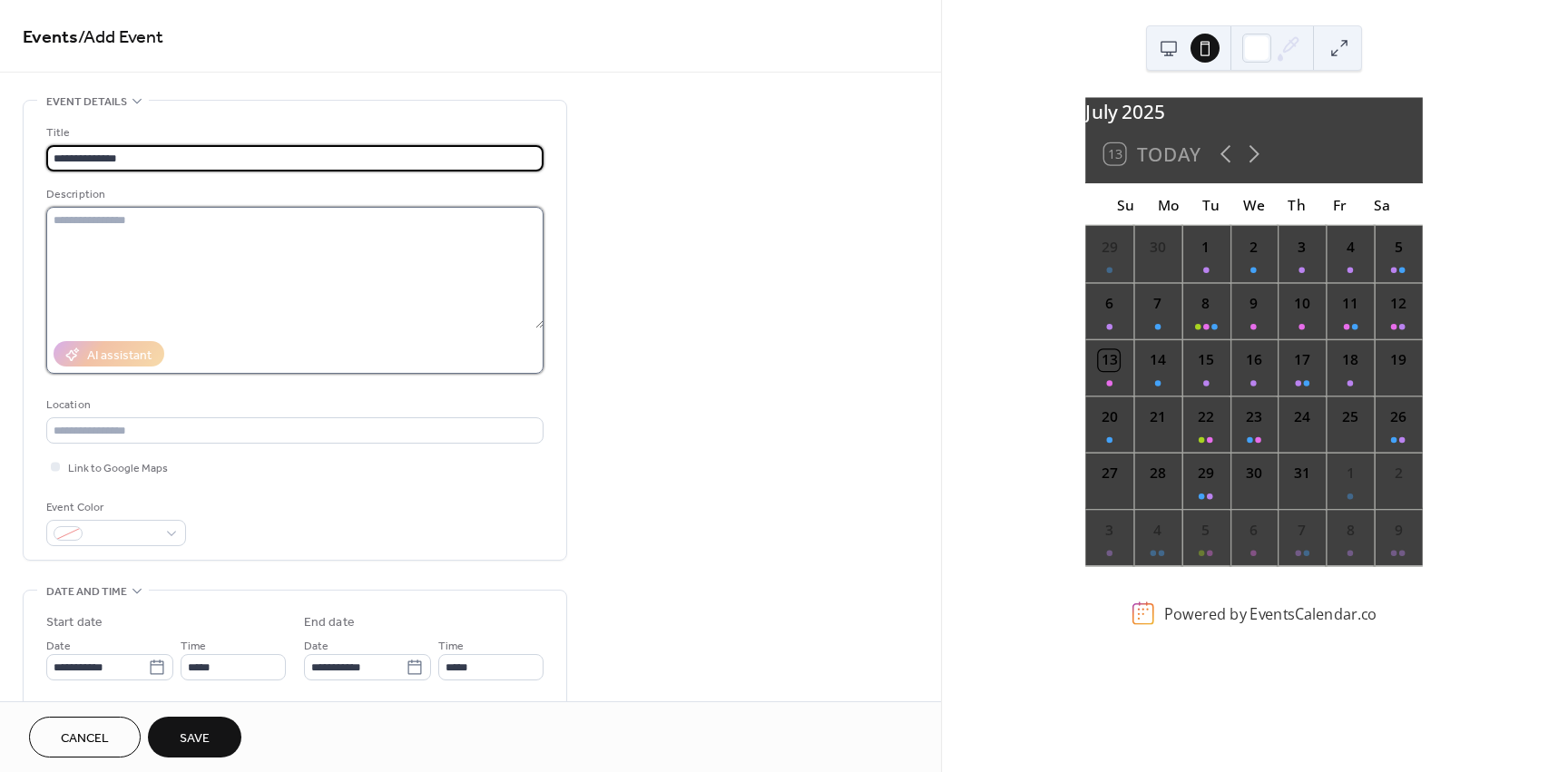 click at bounding box center [295, 268] 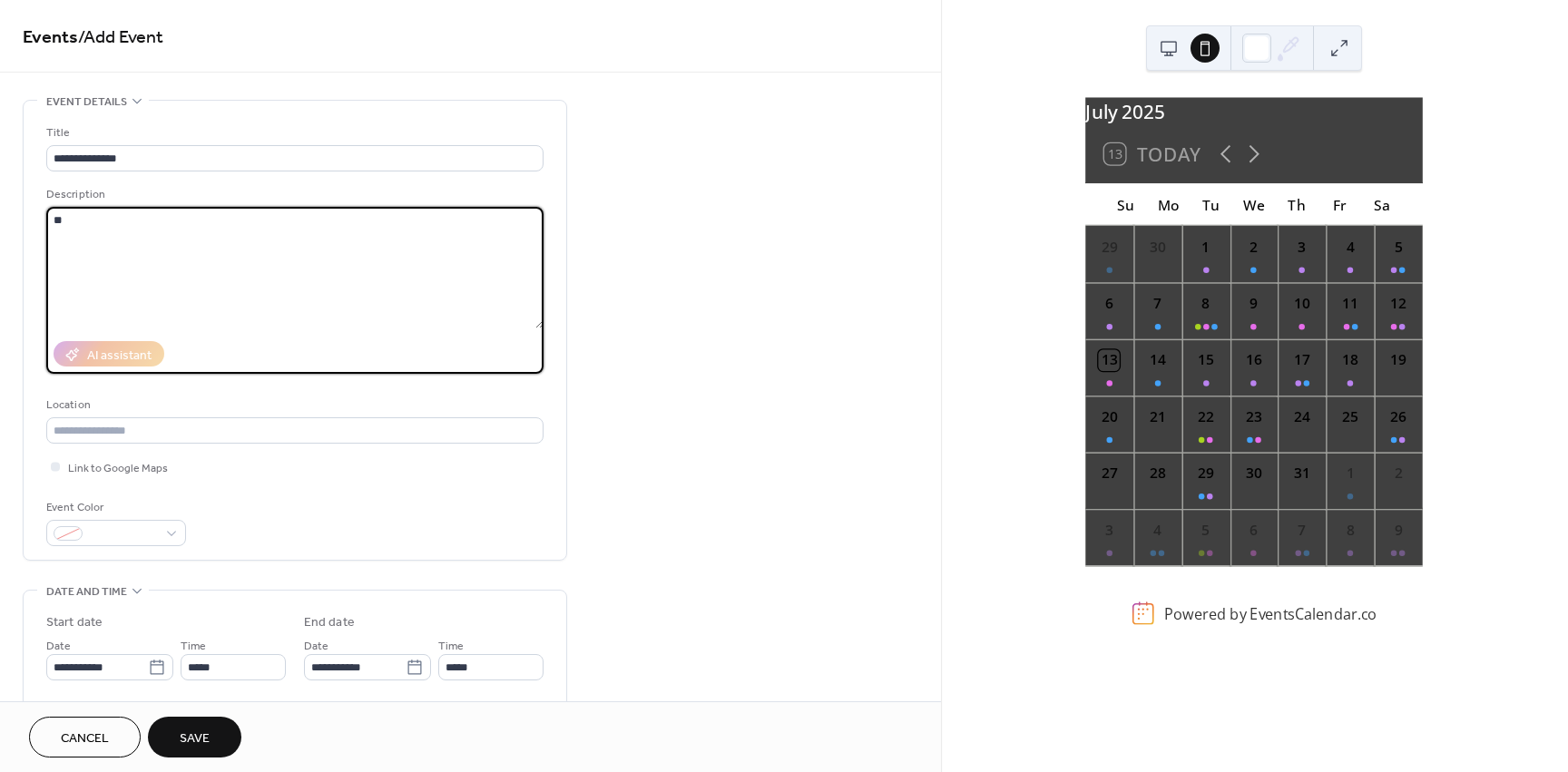 type on "*" 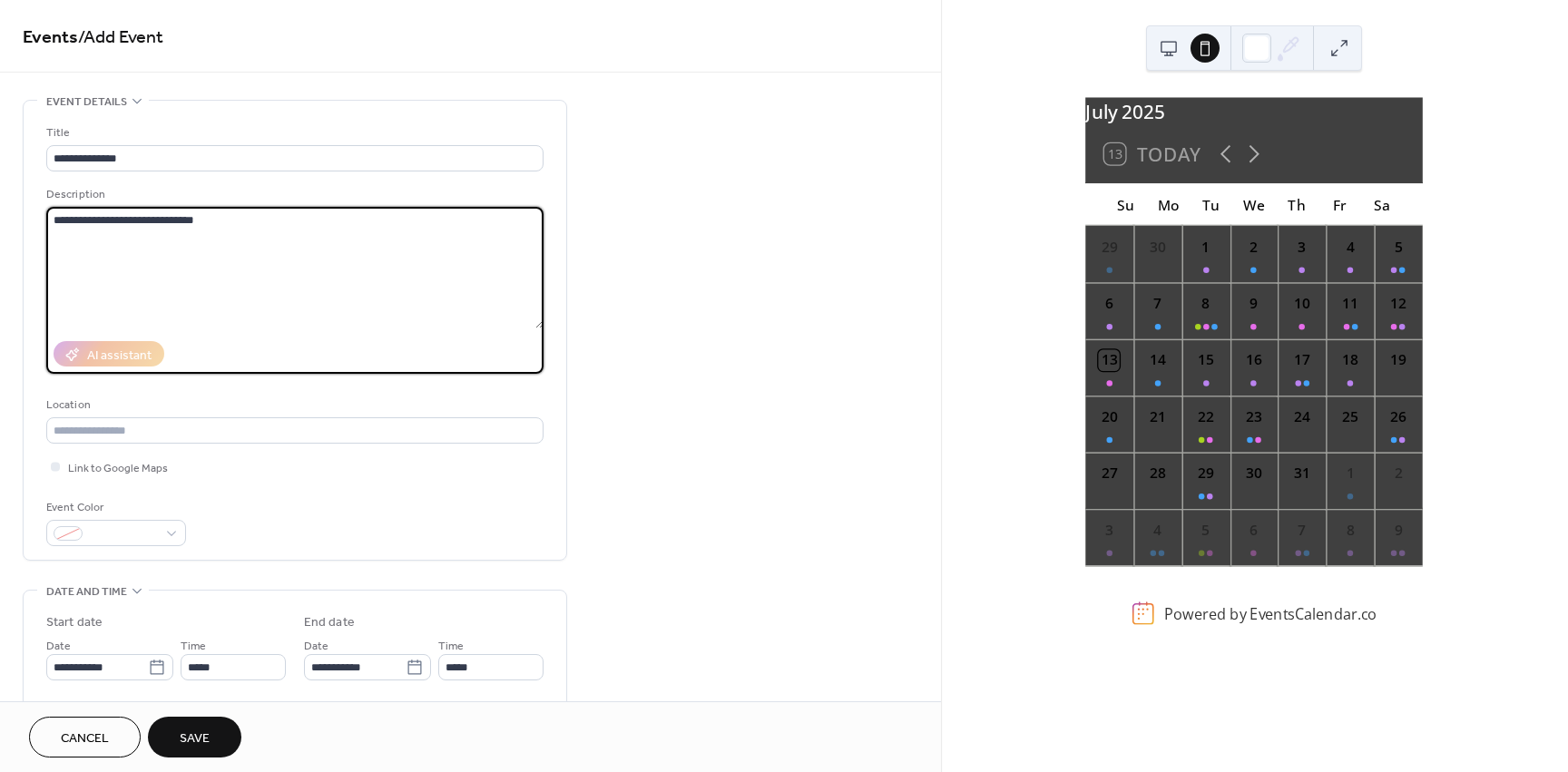 click on "**********" at bounding box center (295, 268) 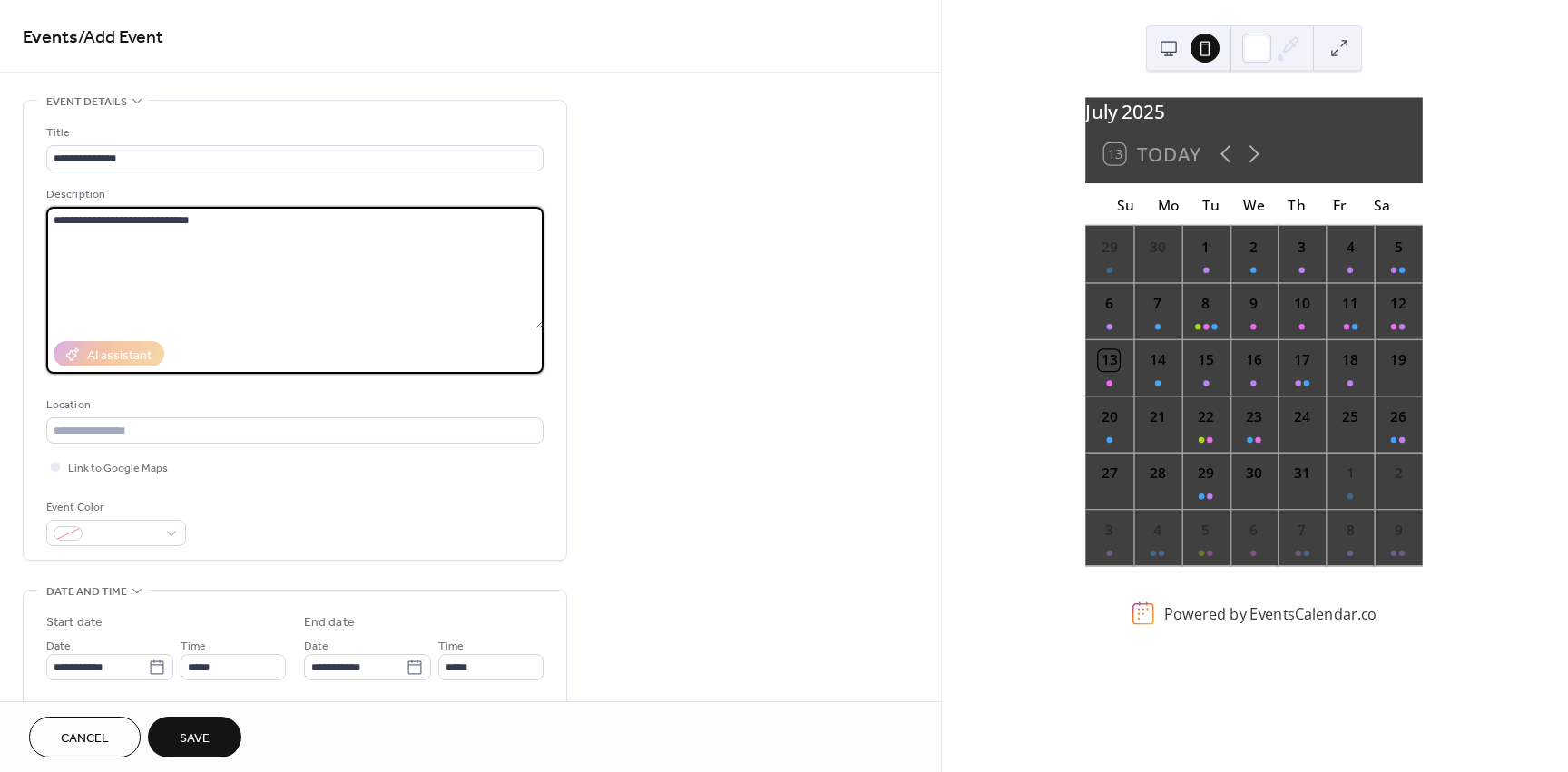 click on "**********" at bounding box center (295, 268) 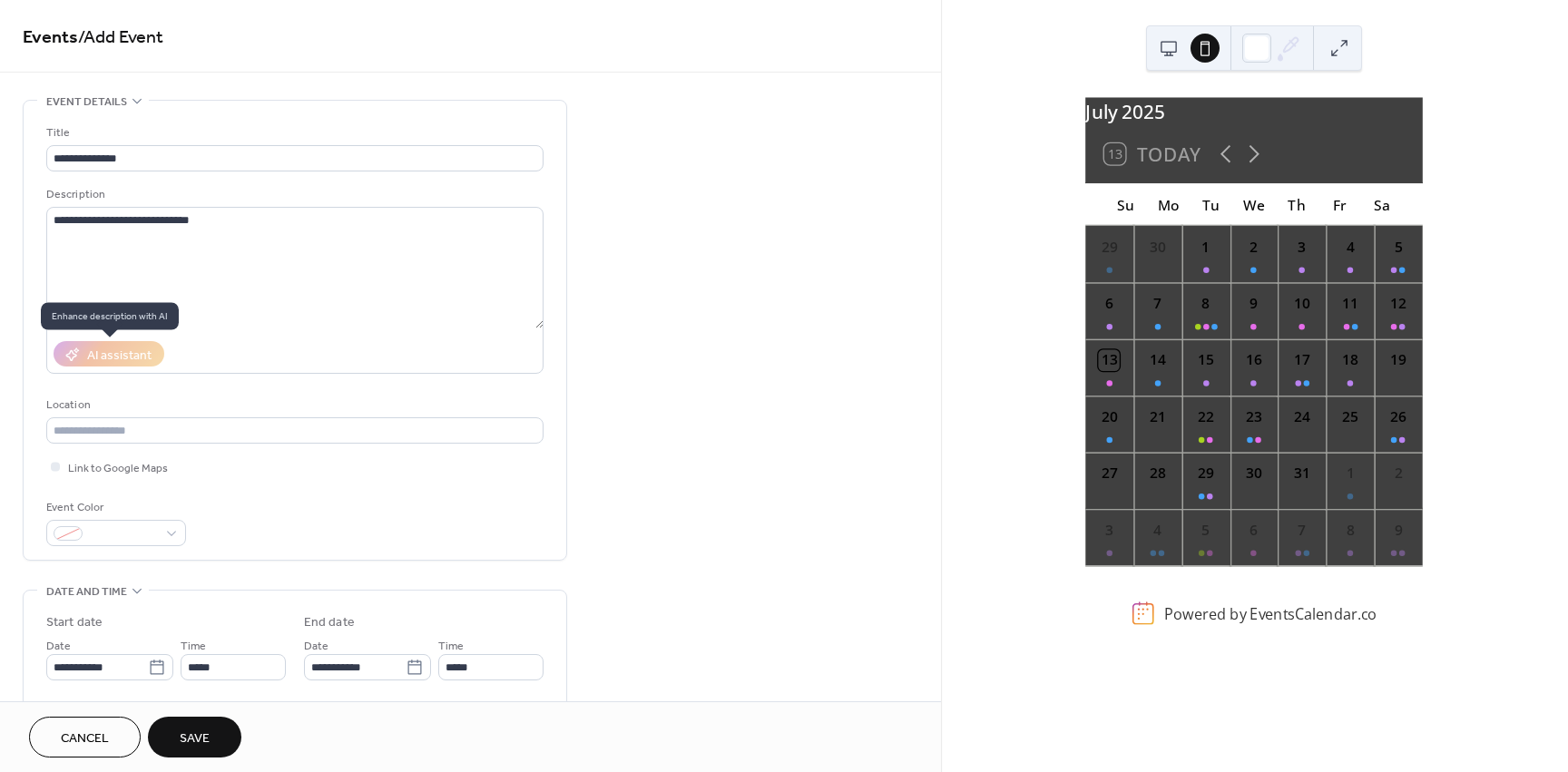 click on "AI assistant" at bounding box center [109, 354] 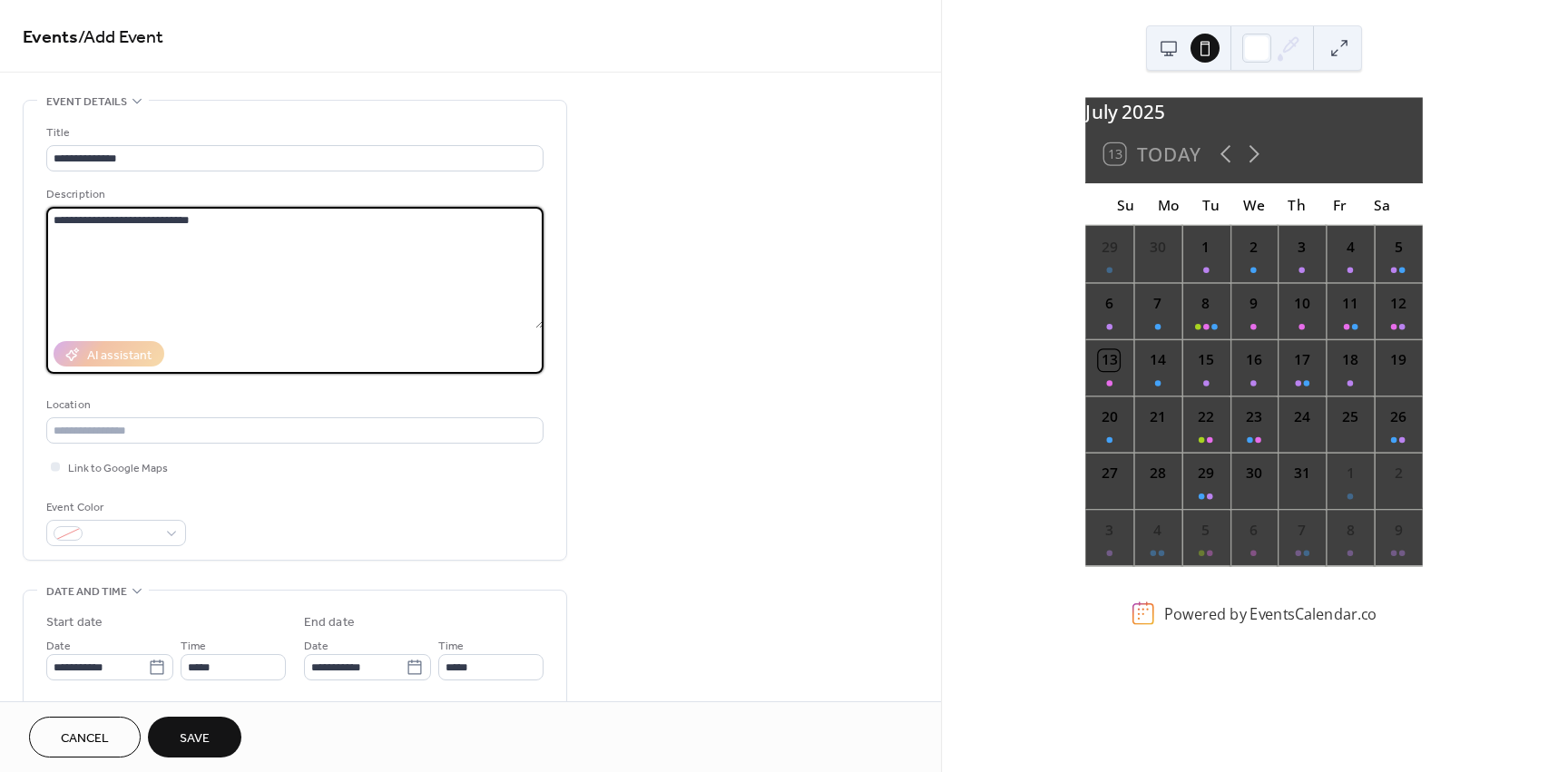drag, startPoint x: 198, startPoint y: 213, endPoint x: 38, endPoint y: 215, distance: 160.0125 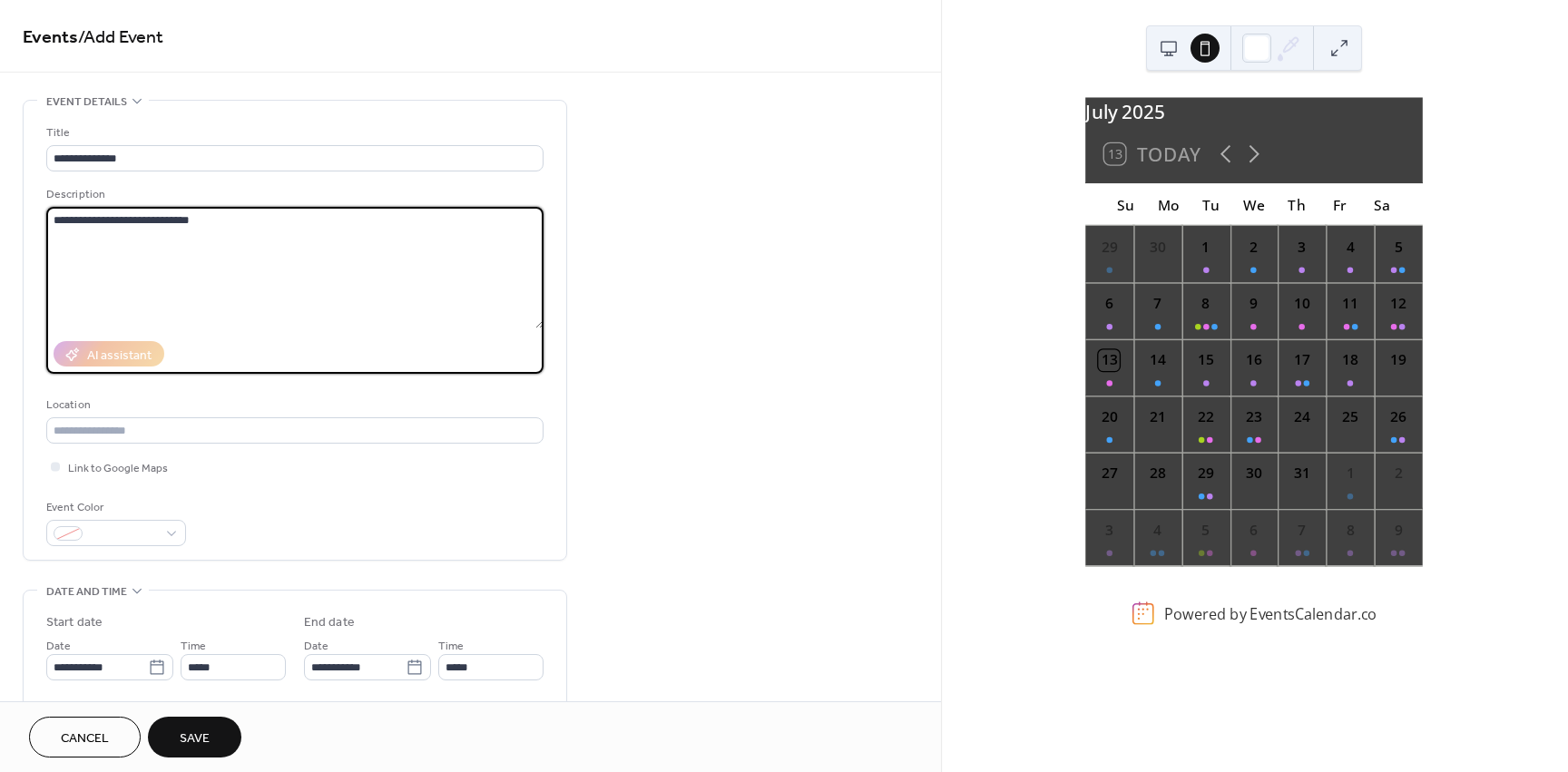 click on "**********" at bounding box center [295, 330] 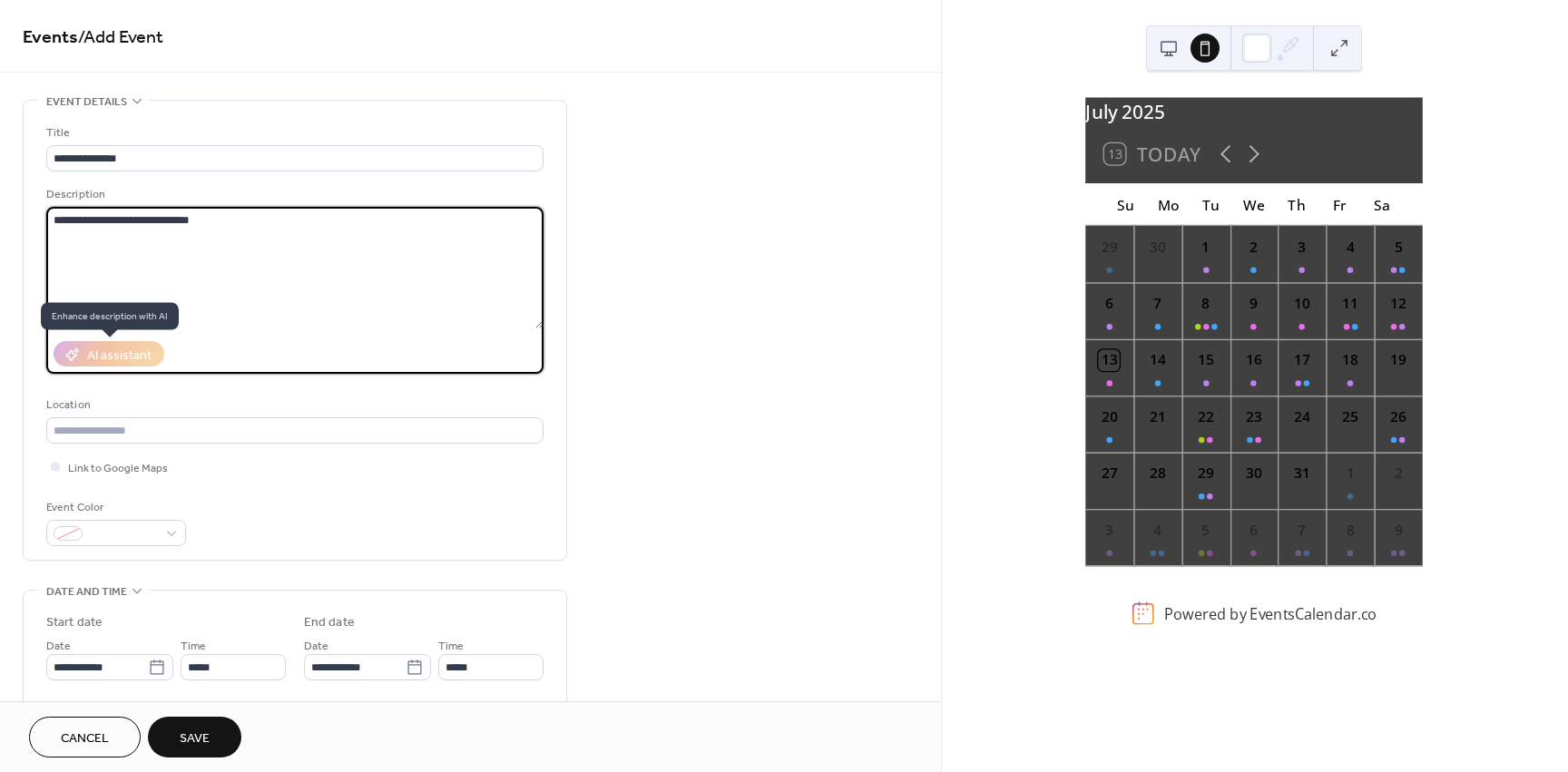click on "AI assistant" at bounding box center [109, 354] 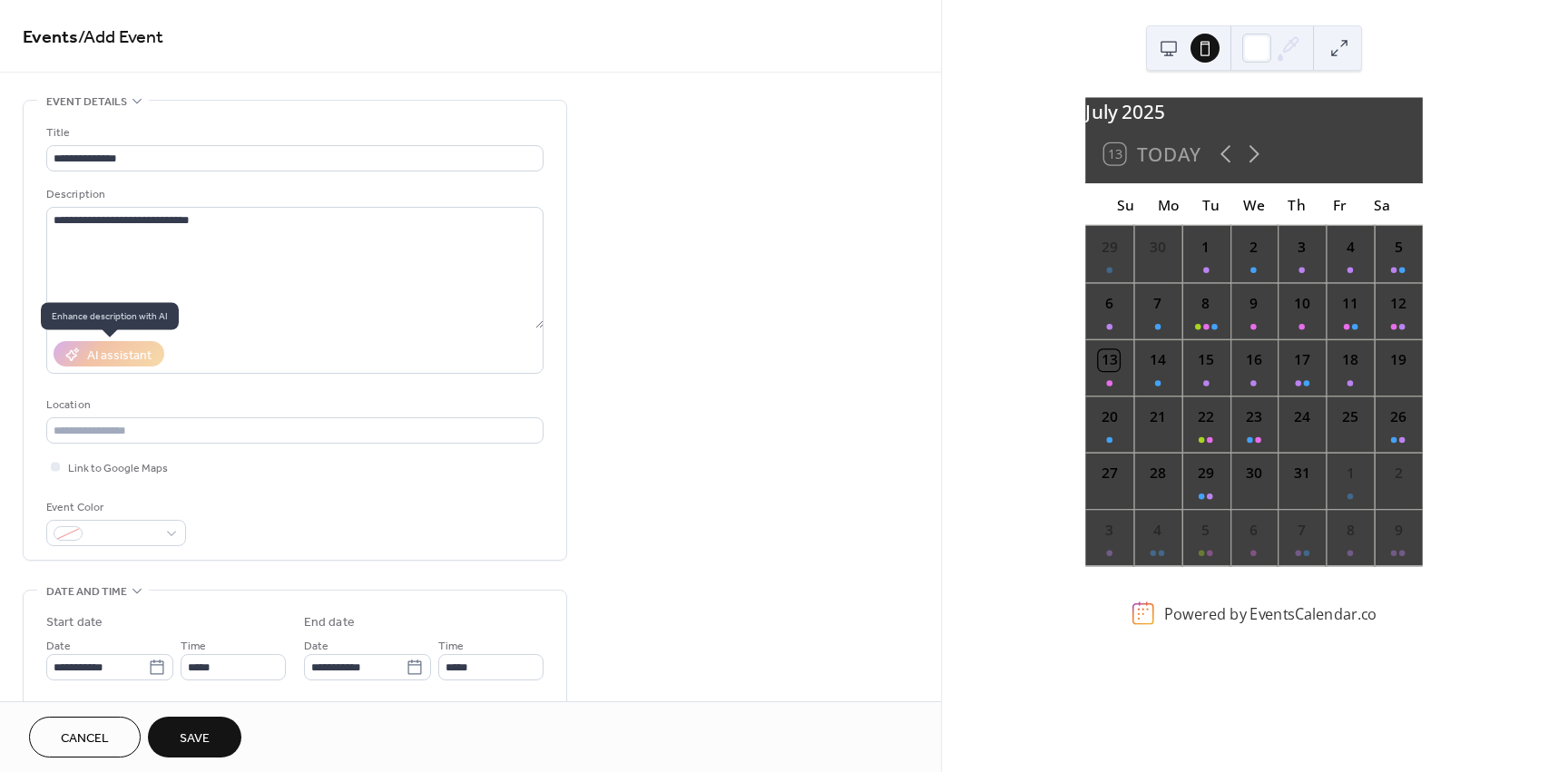 click on "AI assistant" at bounding box center [109, 354] 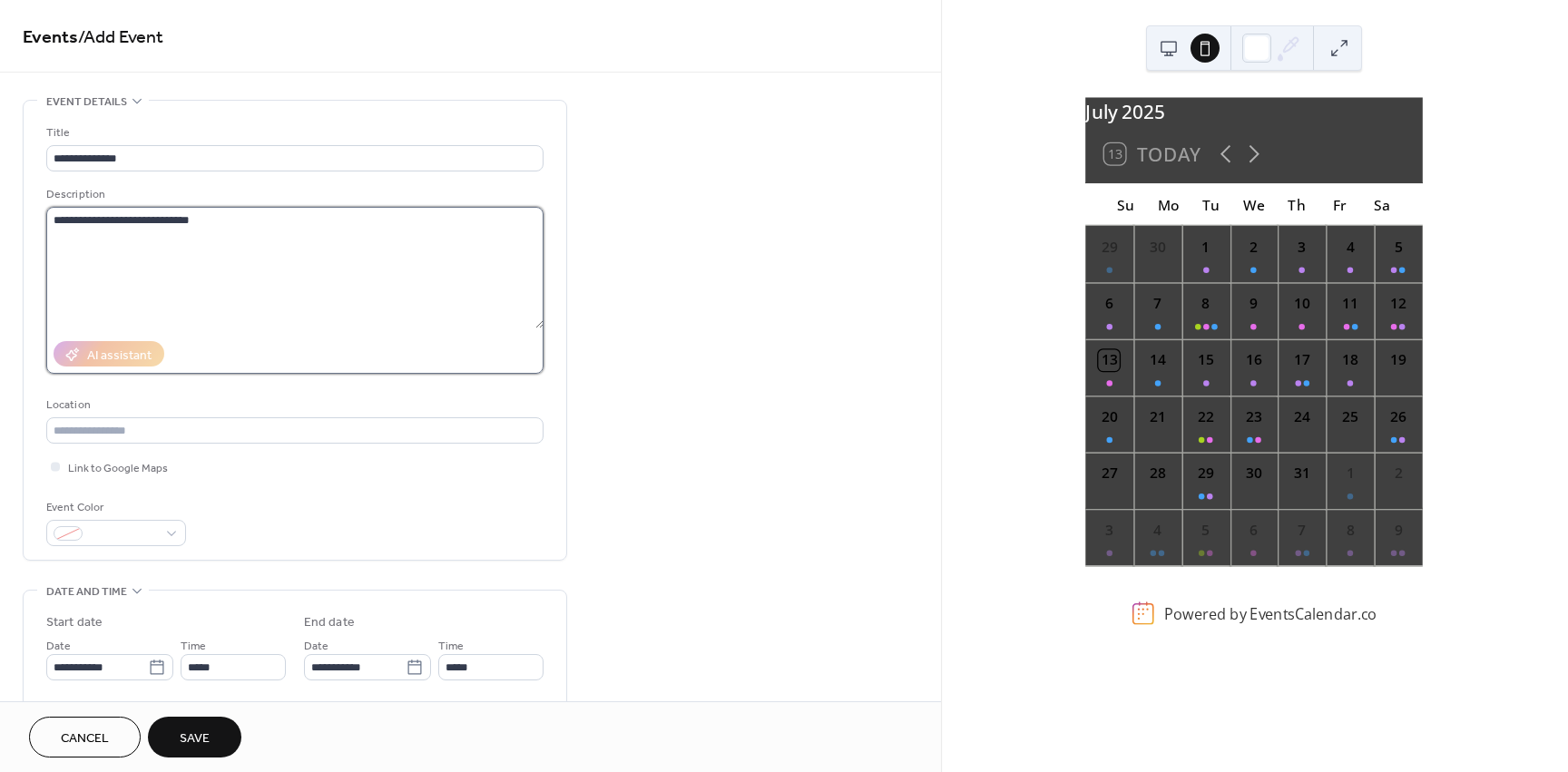 click on "**********" at bounding box center [295, 268] 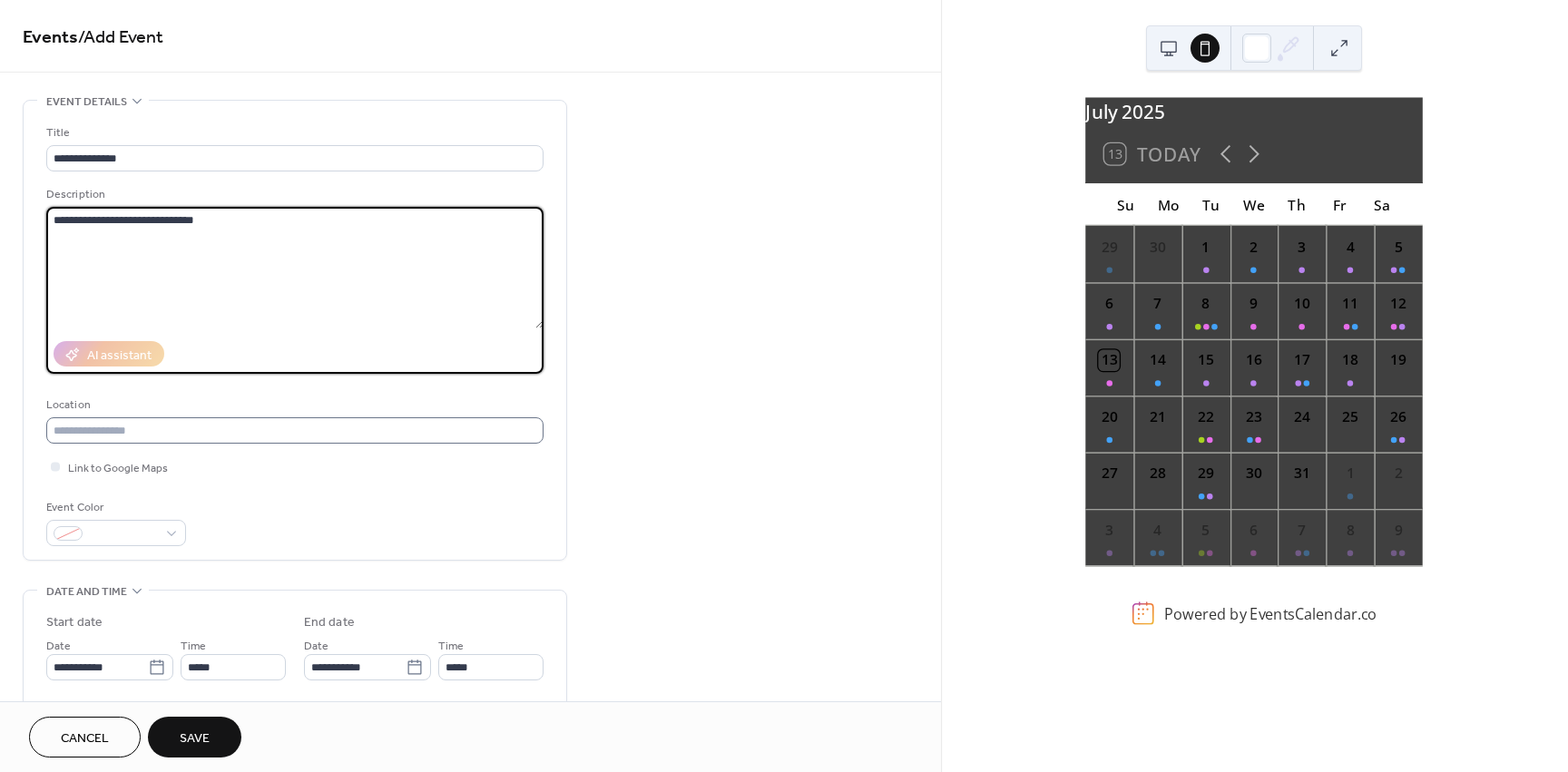 type on "**********" 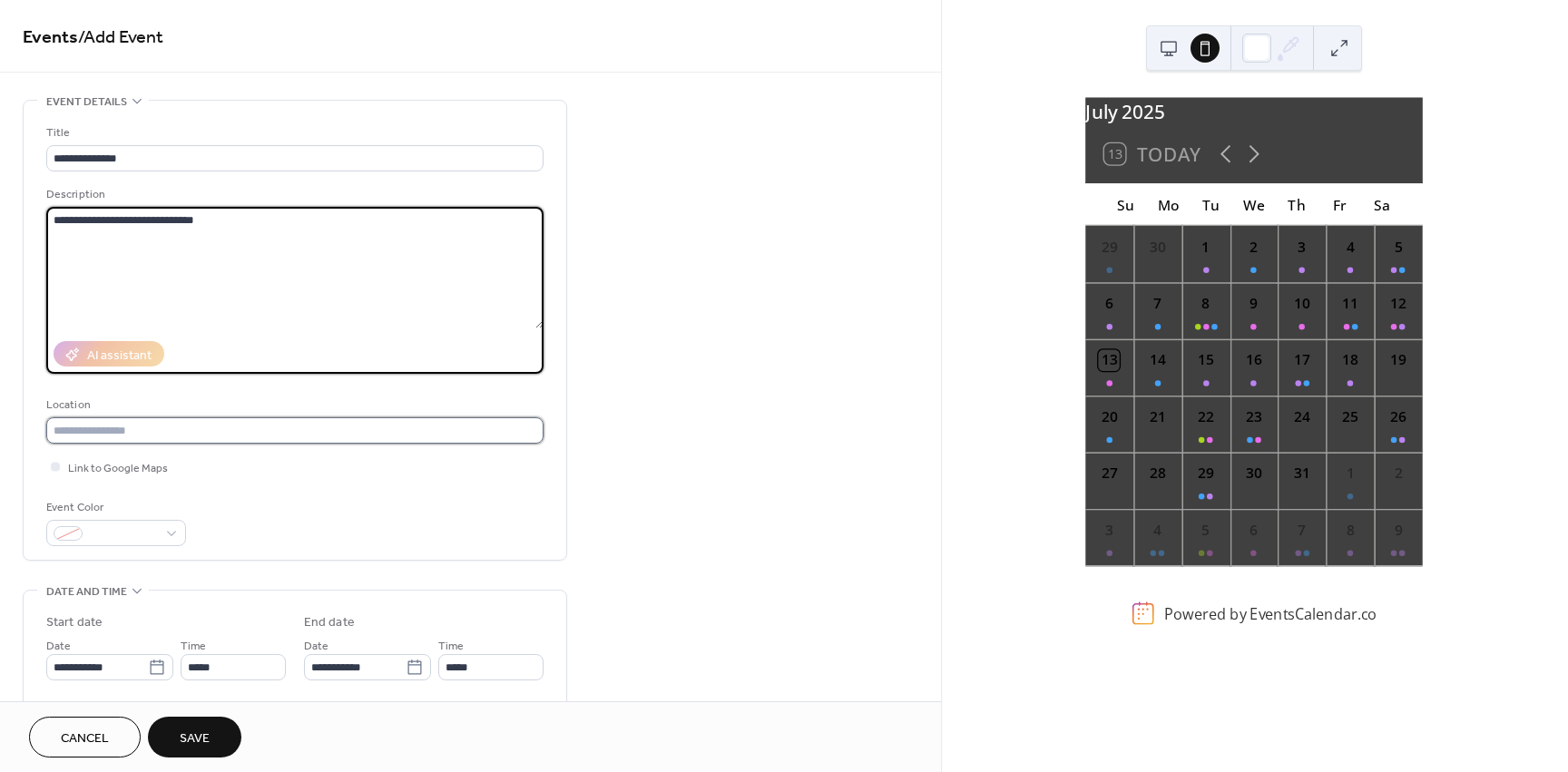 click at bounding box center (295, 430) 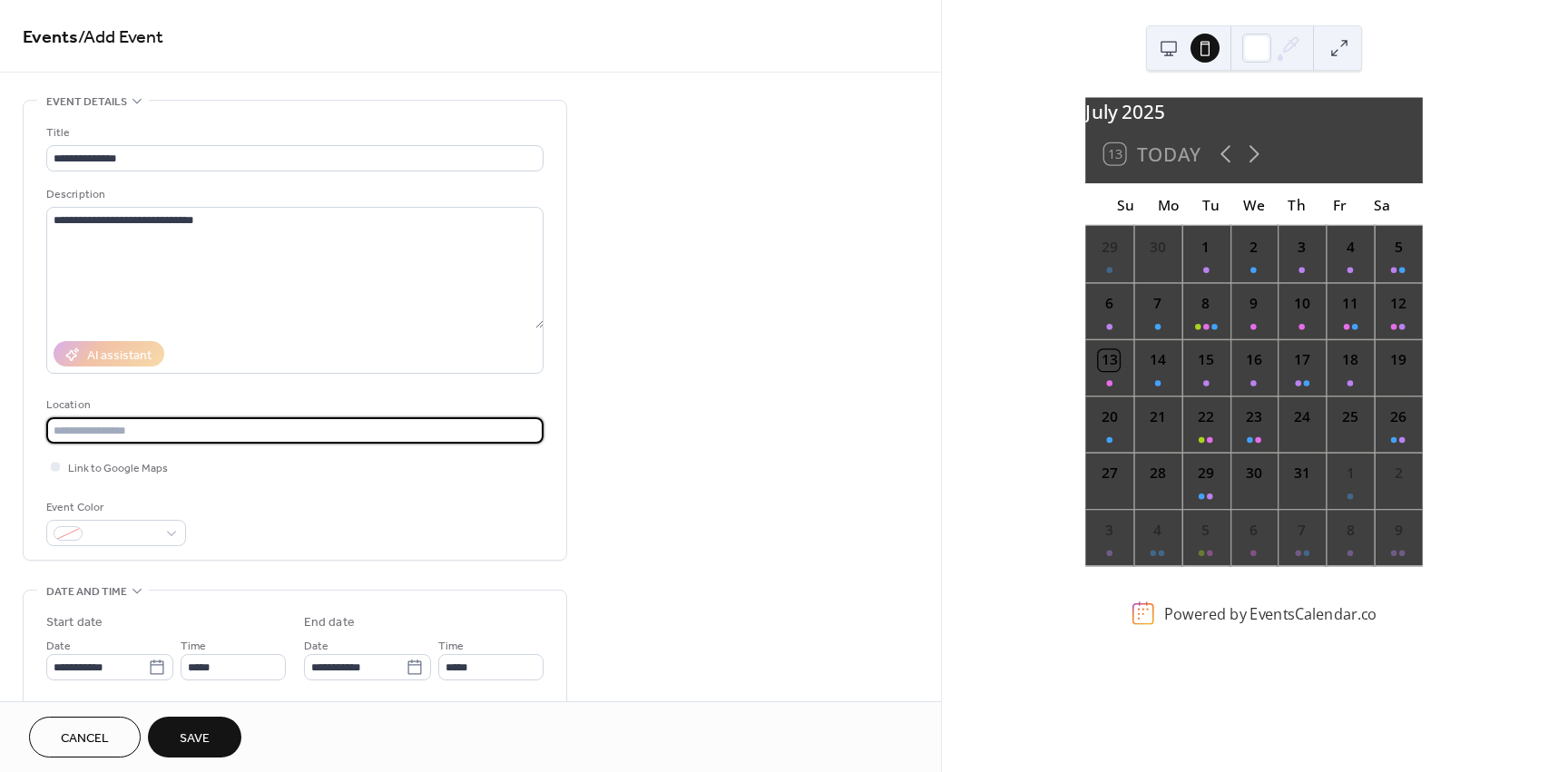 click at bounding box center (295, 430) 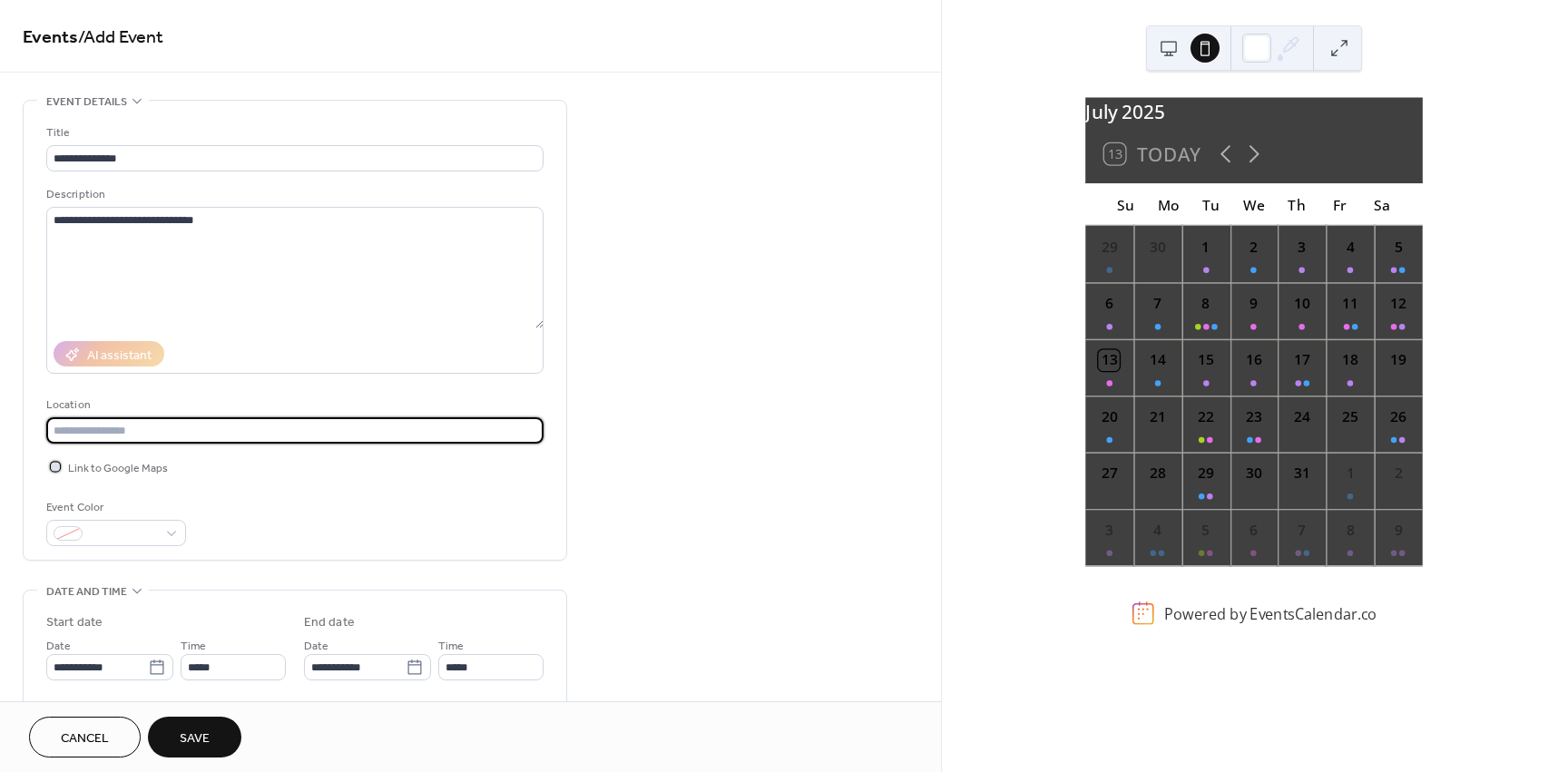 click at bounding box center [55, 466] 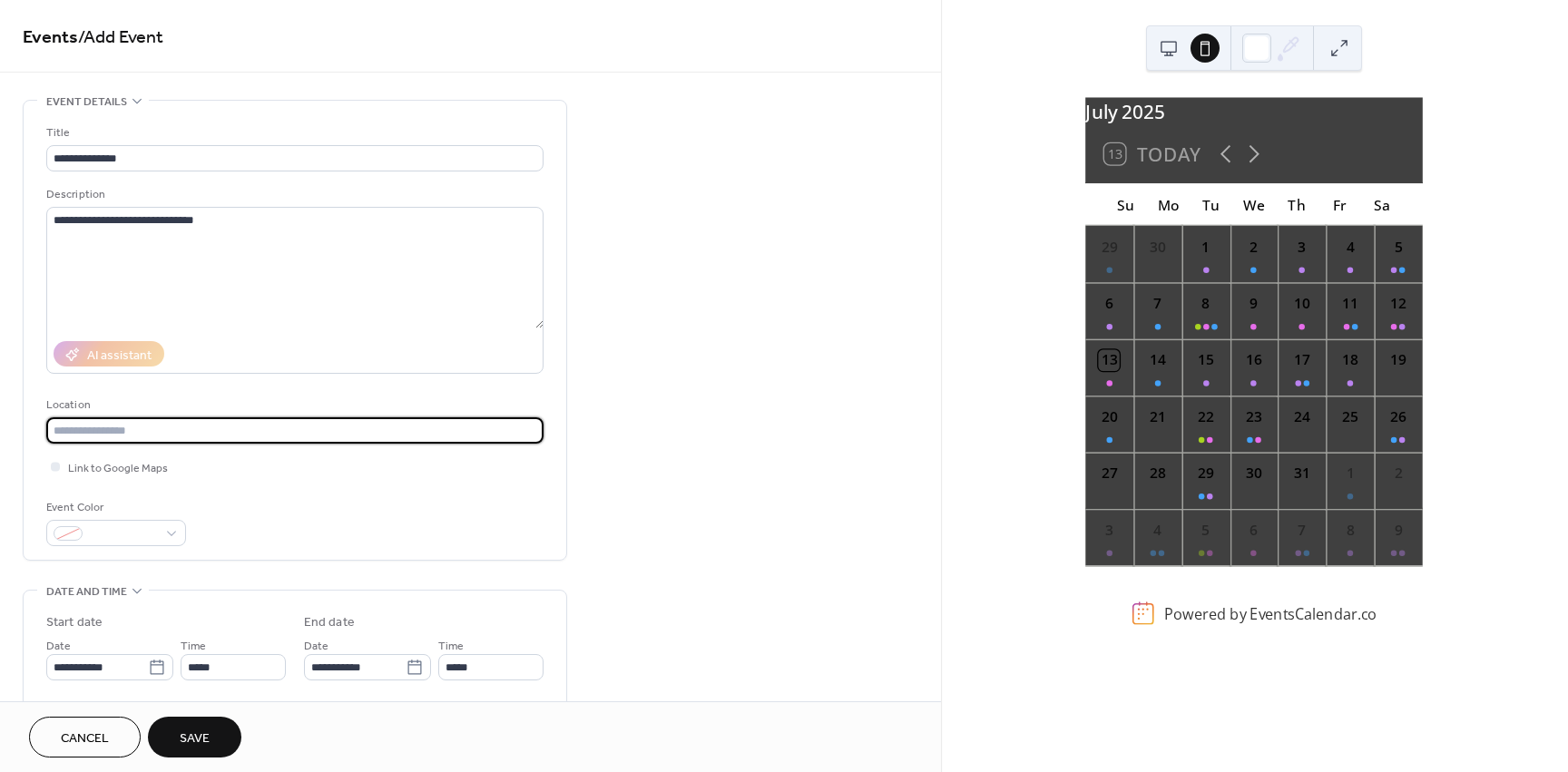 click at bounding box center (295, 430) 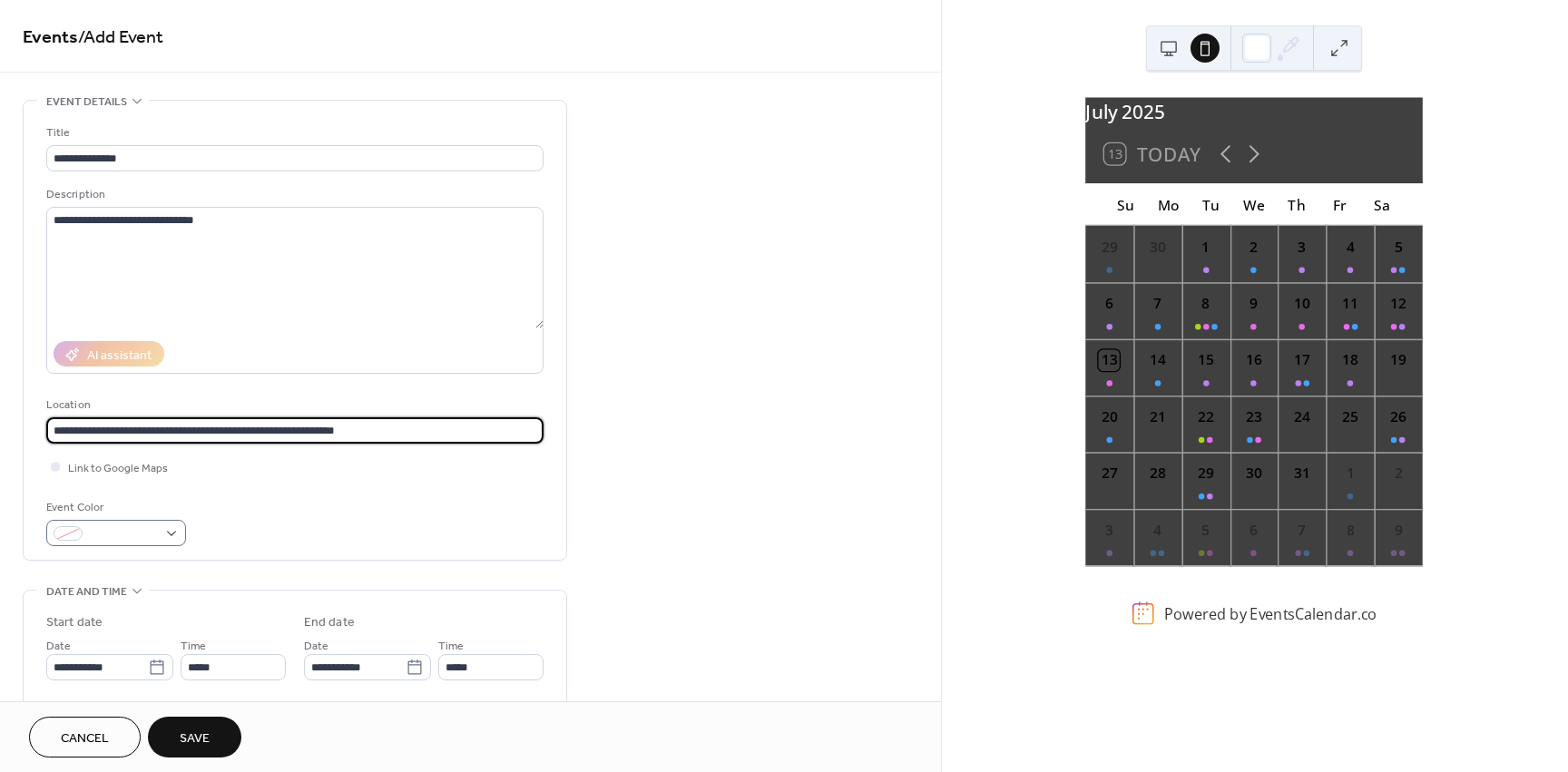 type on "**********" 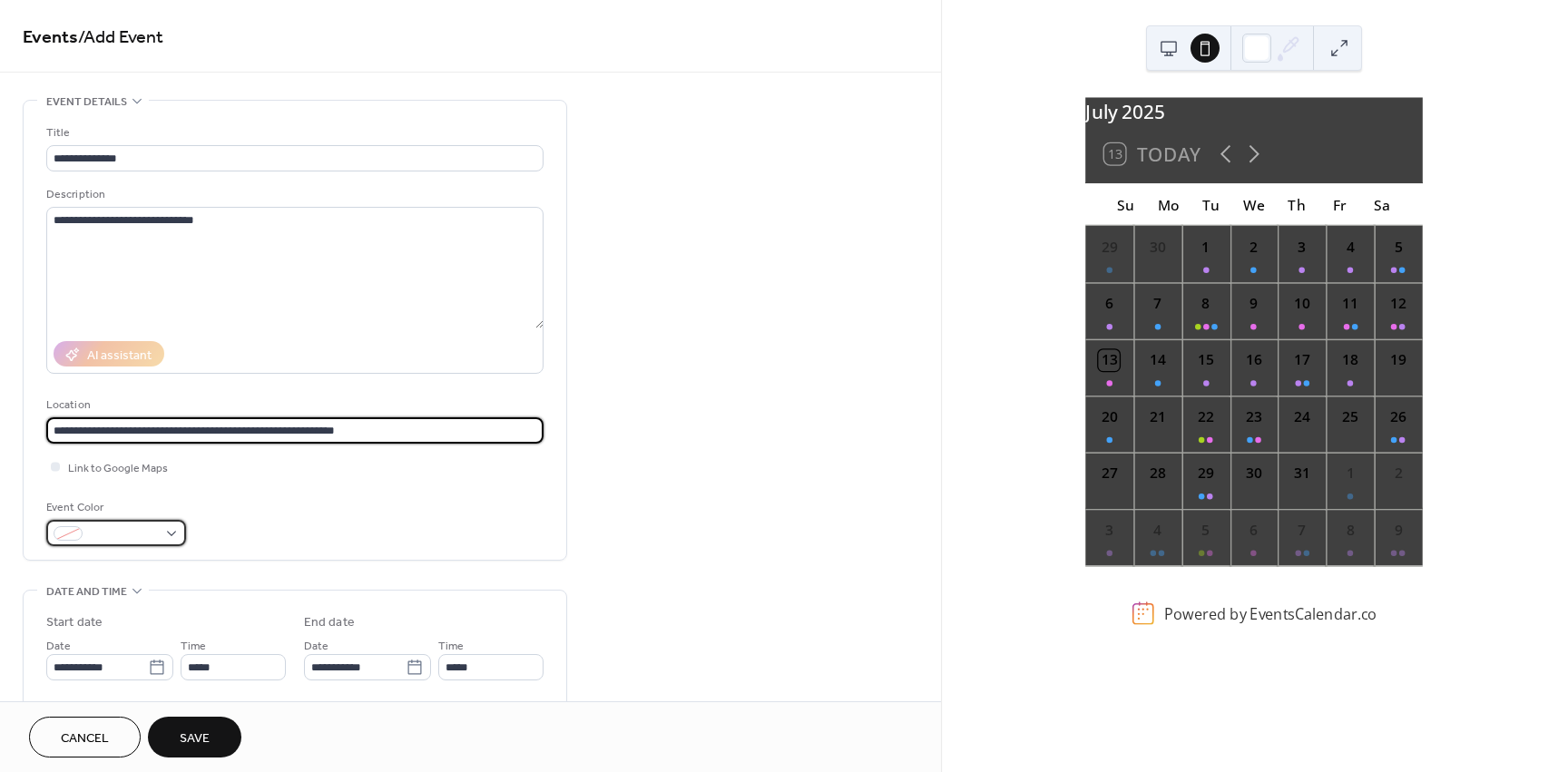 click at bounding box center (116, 533) 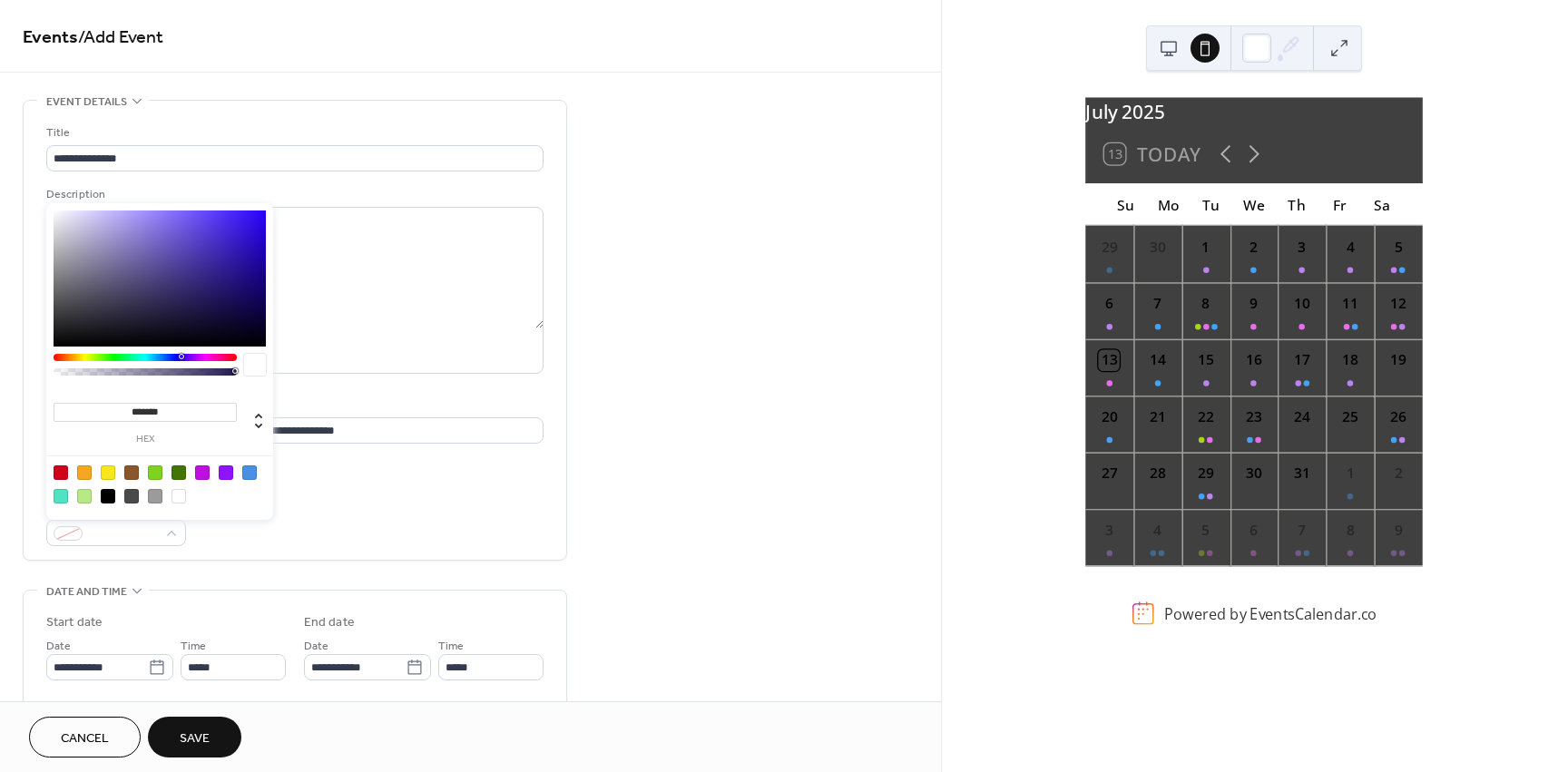 type on "*******" 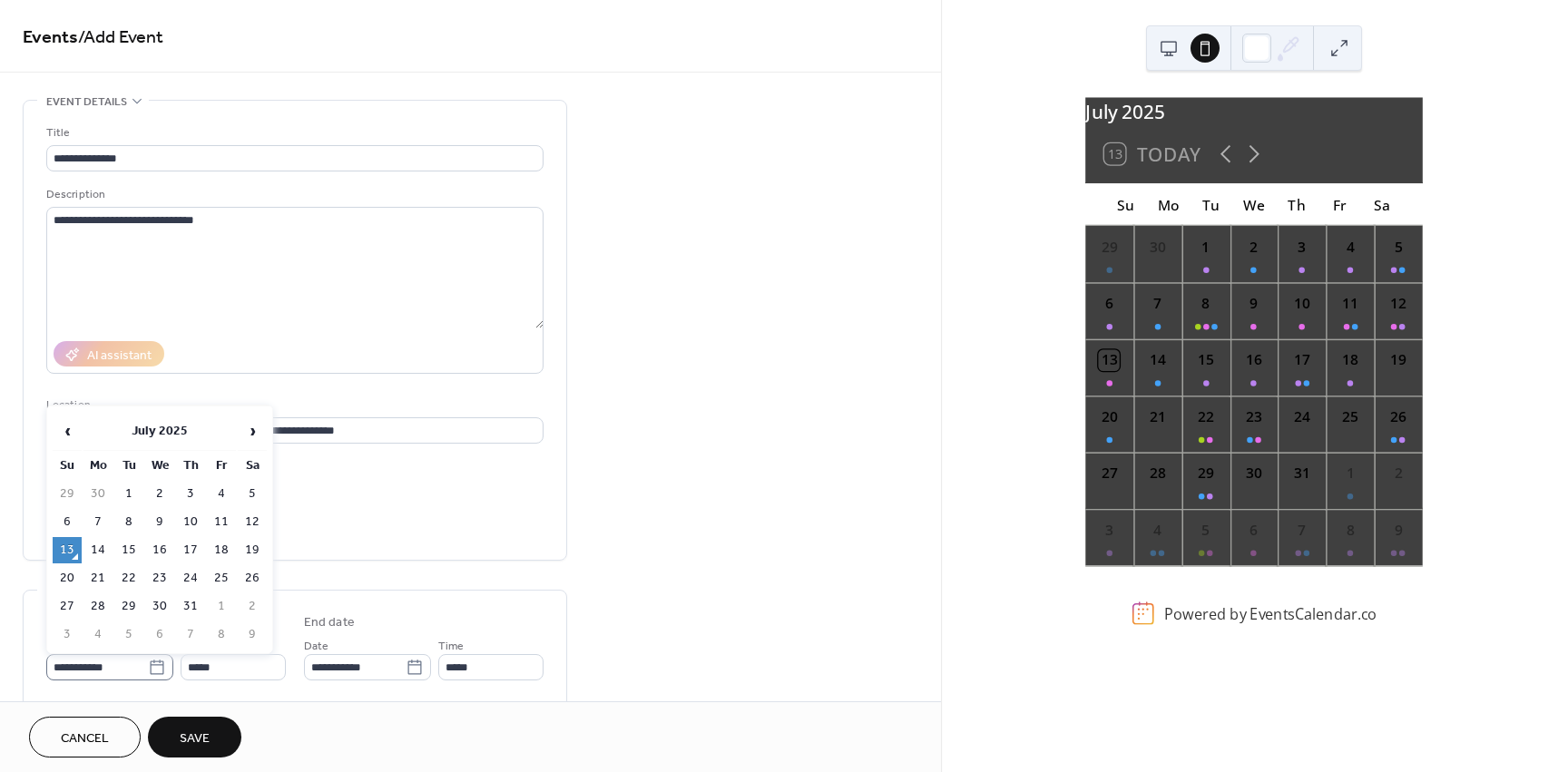 click 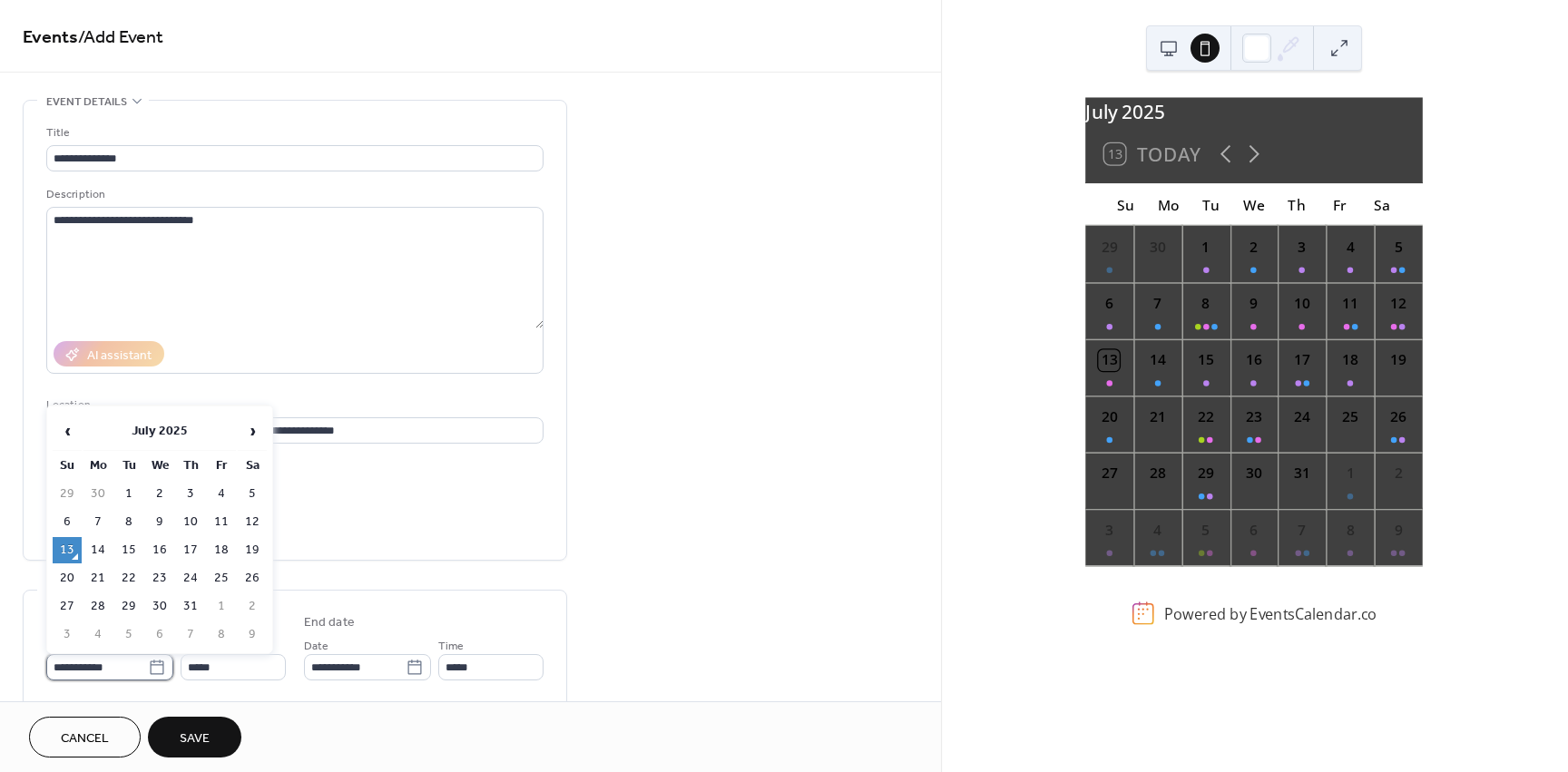 click on "**********" at bounding box center [97, 667] 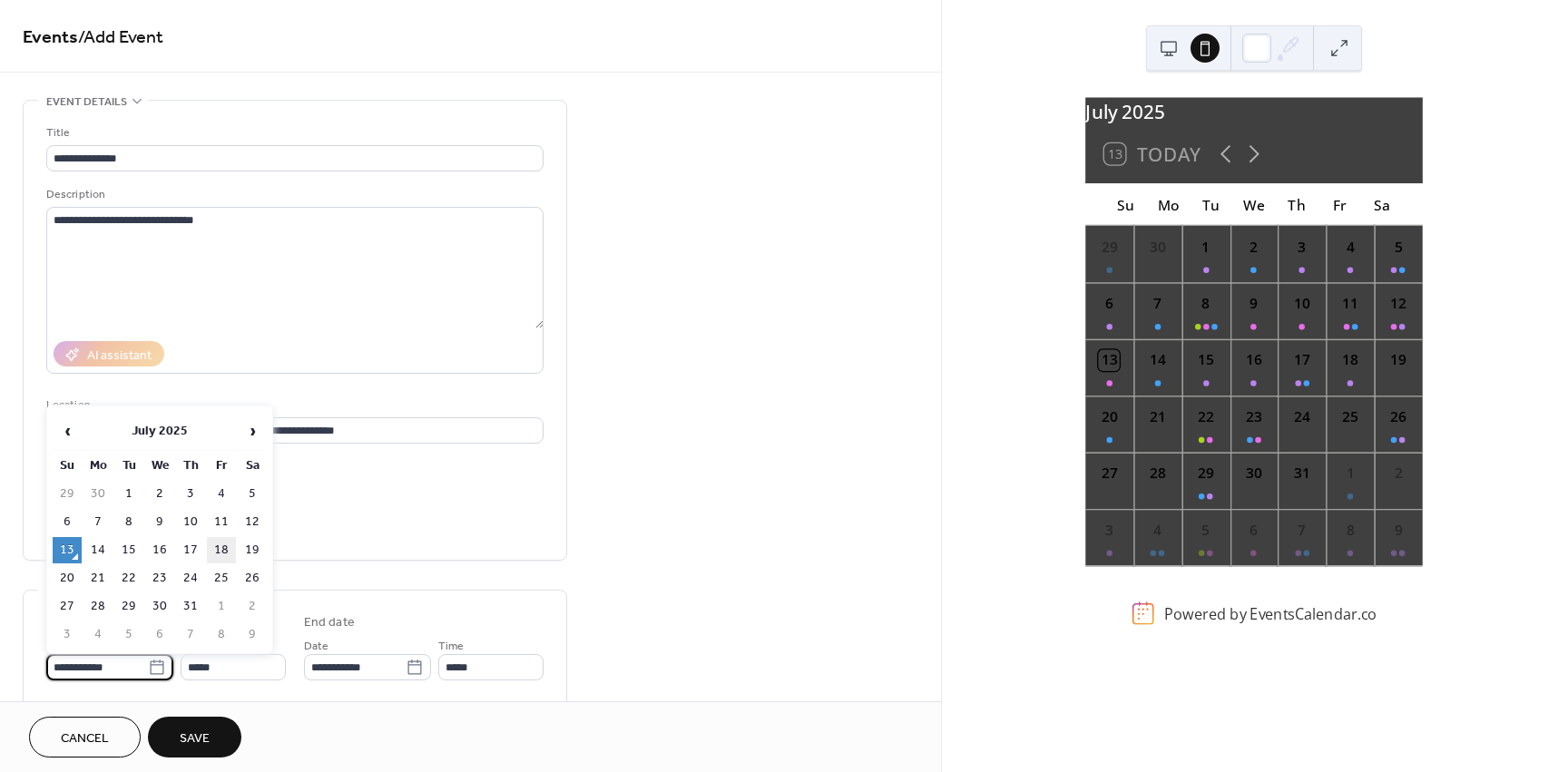 click on "18" at bounding box center (221, 550) 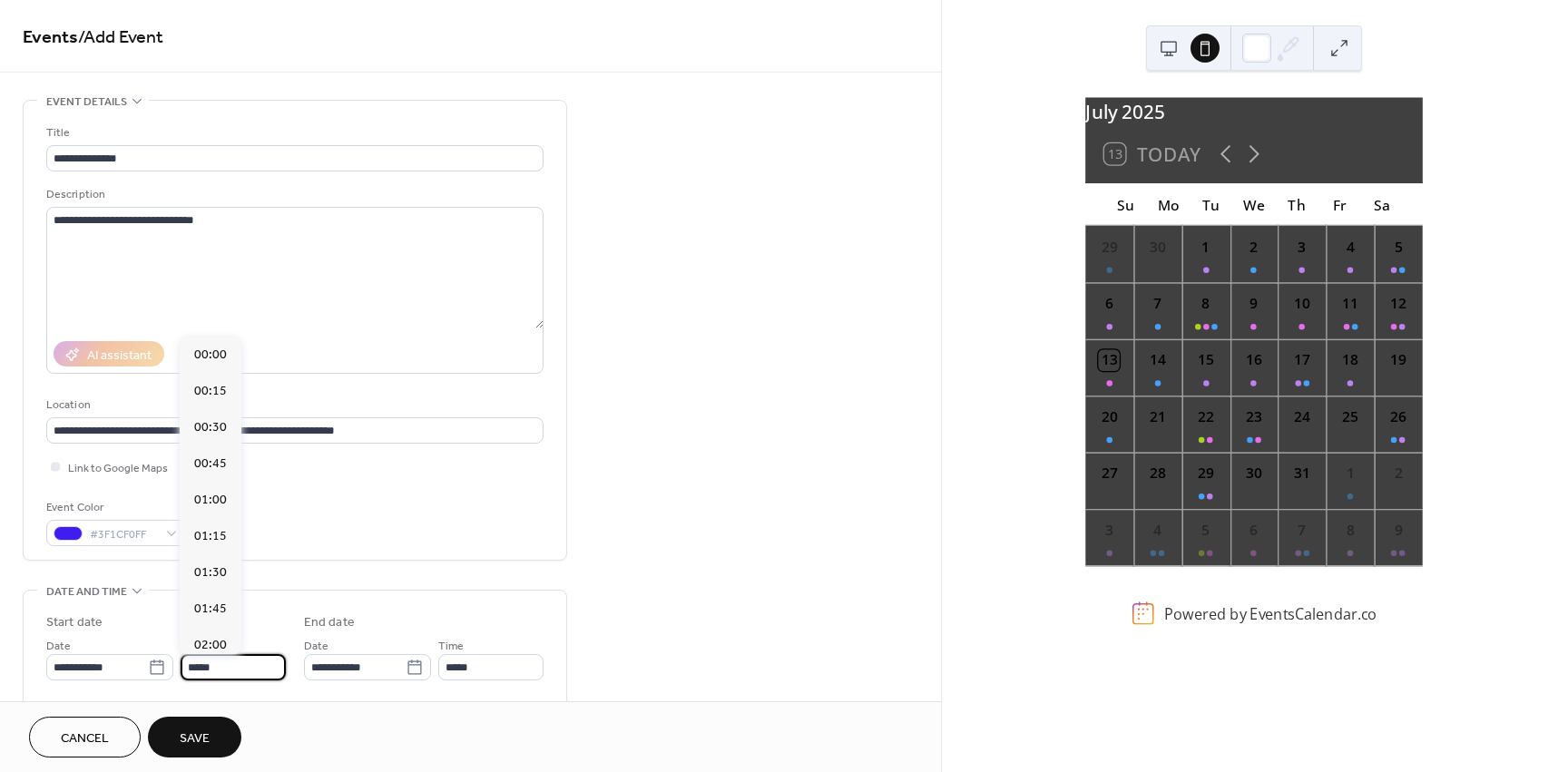 click on "*****" at bounding box center [233, 667] 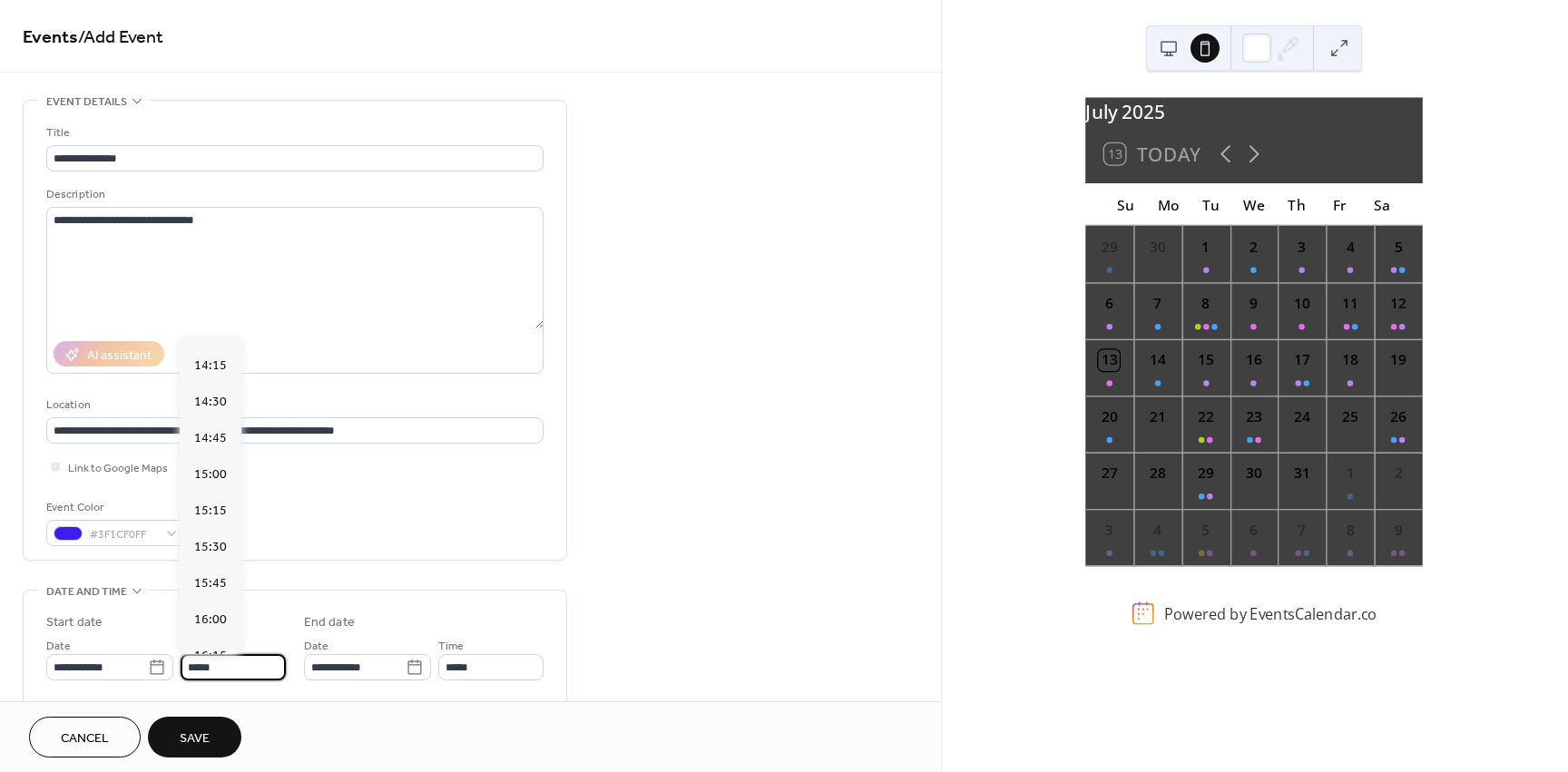 scroll, scrollTop: 2330, scrollLeft: 0, axis: vertical 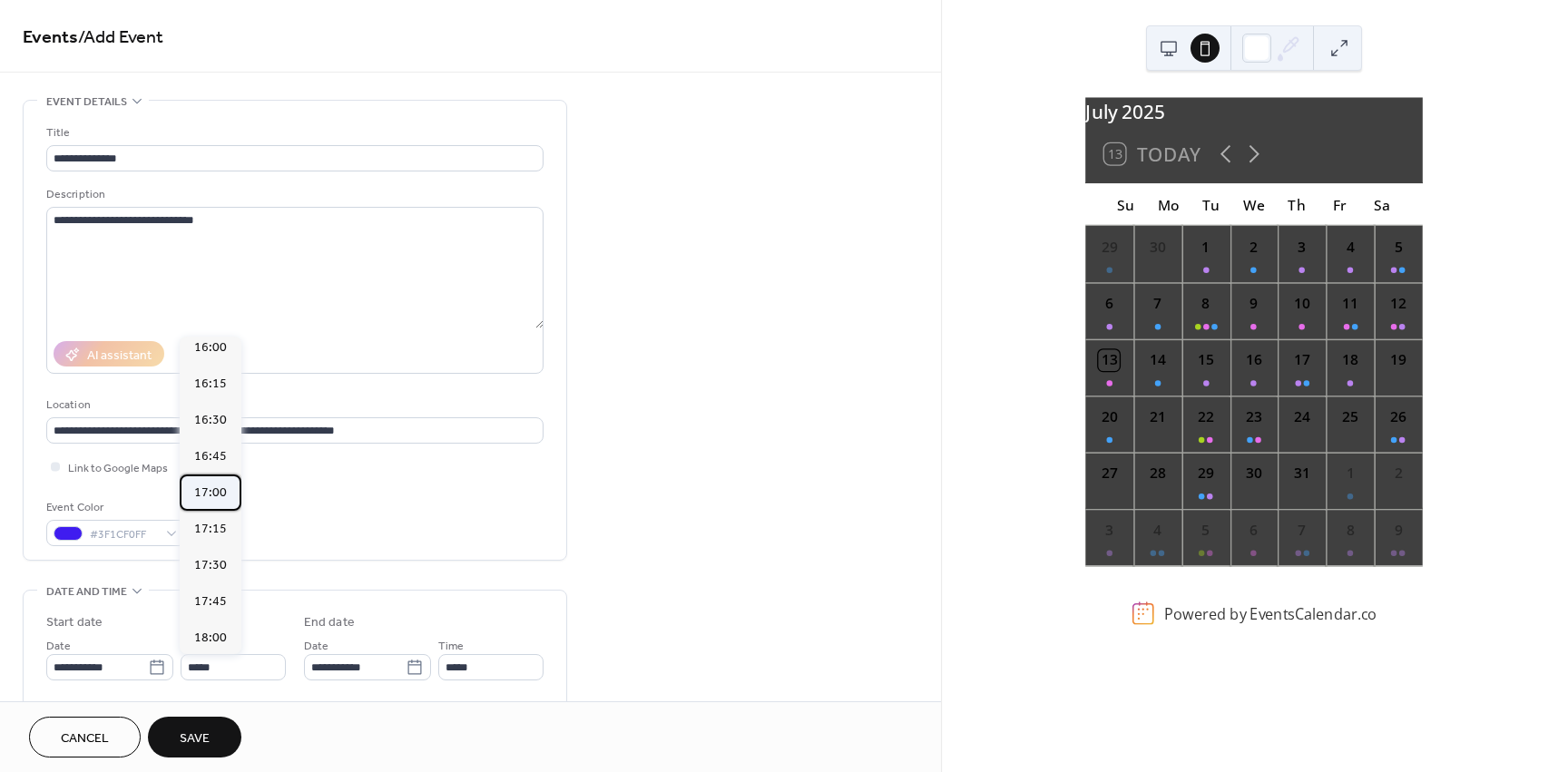 click on "17:00" at bounding box center (211, 493) 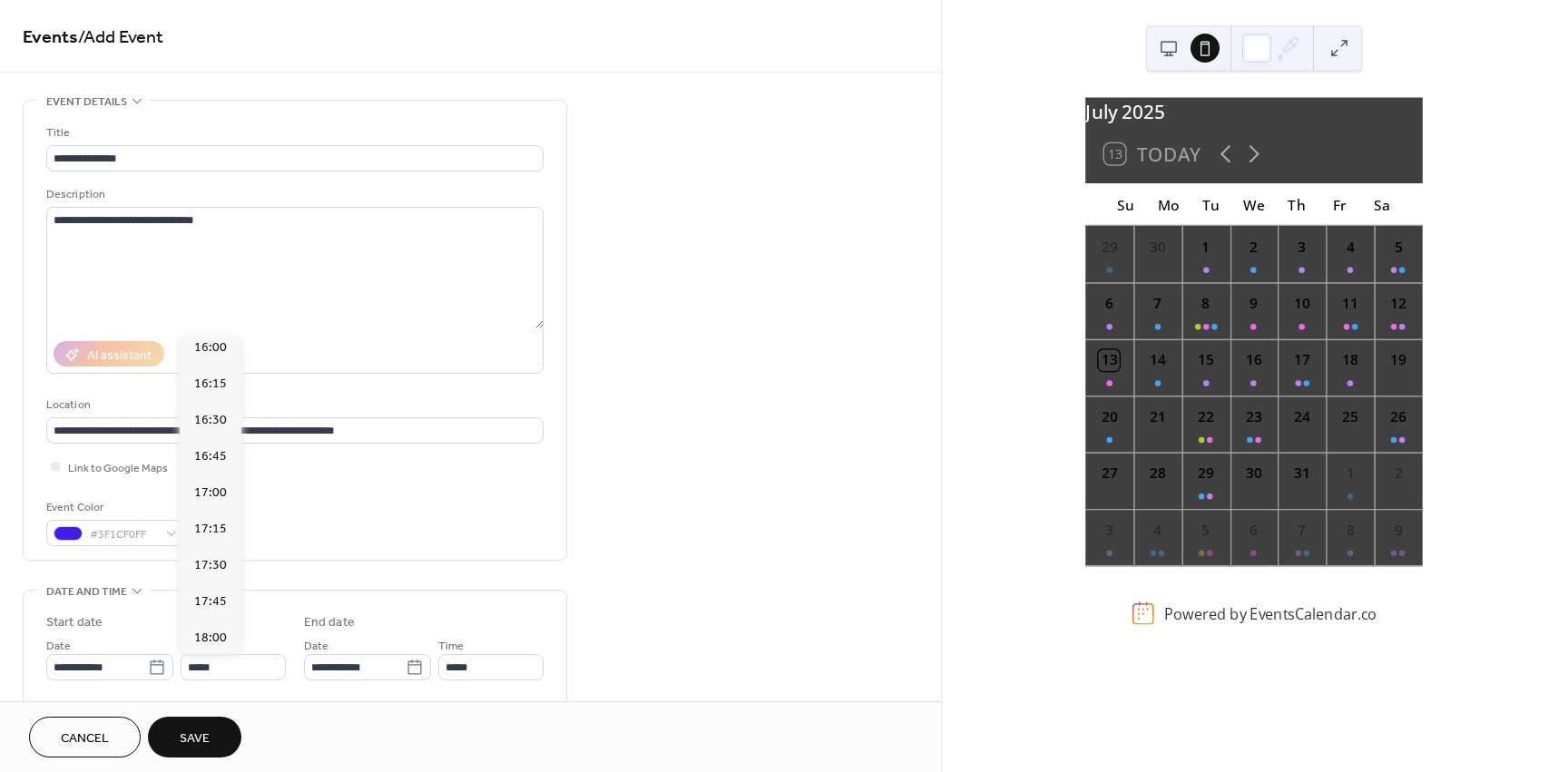 type on "*****" 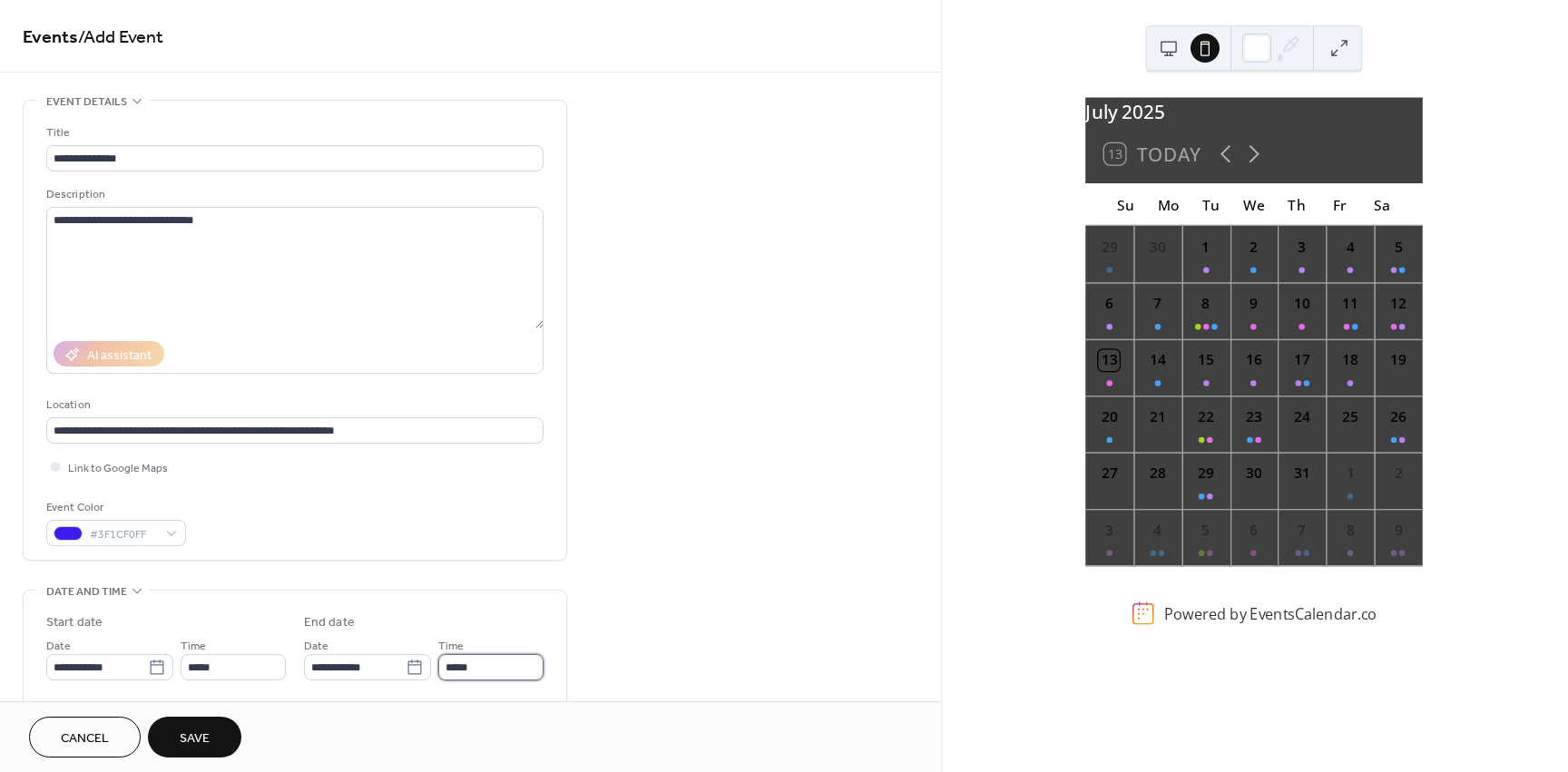 click on "*****" at bounding box center [491, 667] 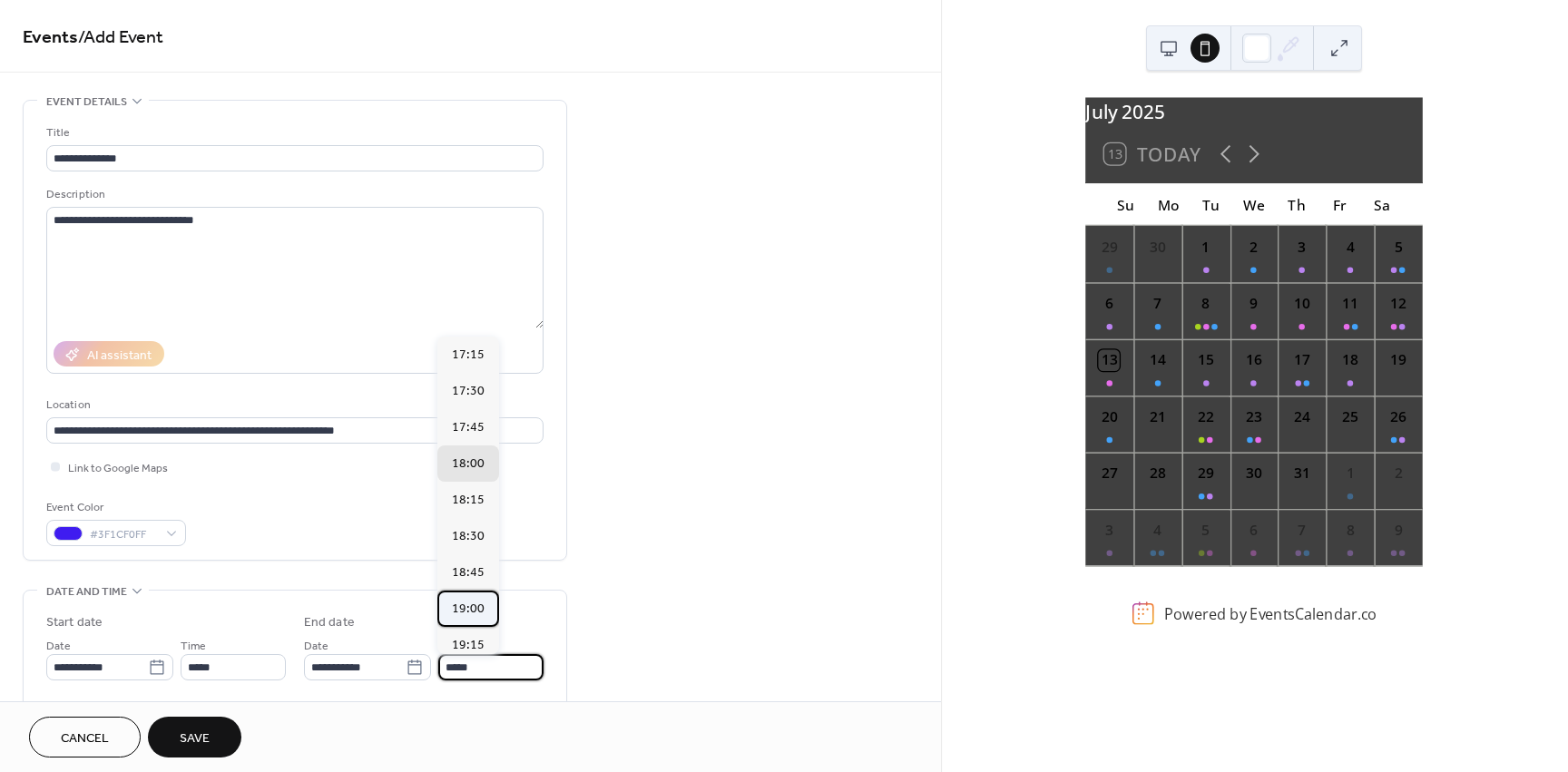 click on "19:00" at bounding box center [468, 609] 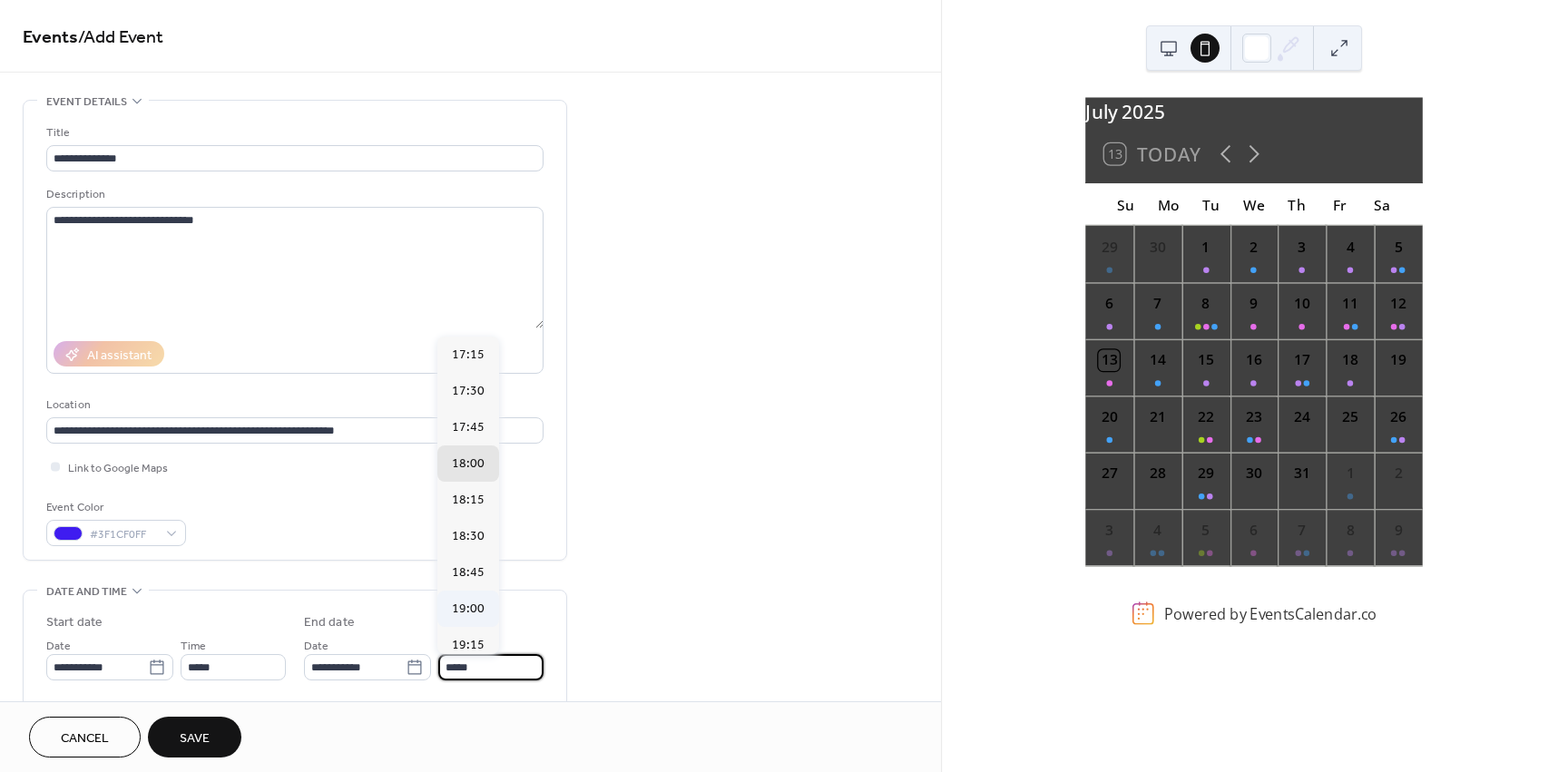type on "*****" 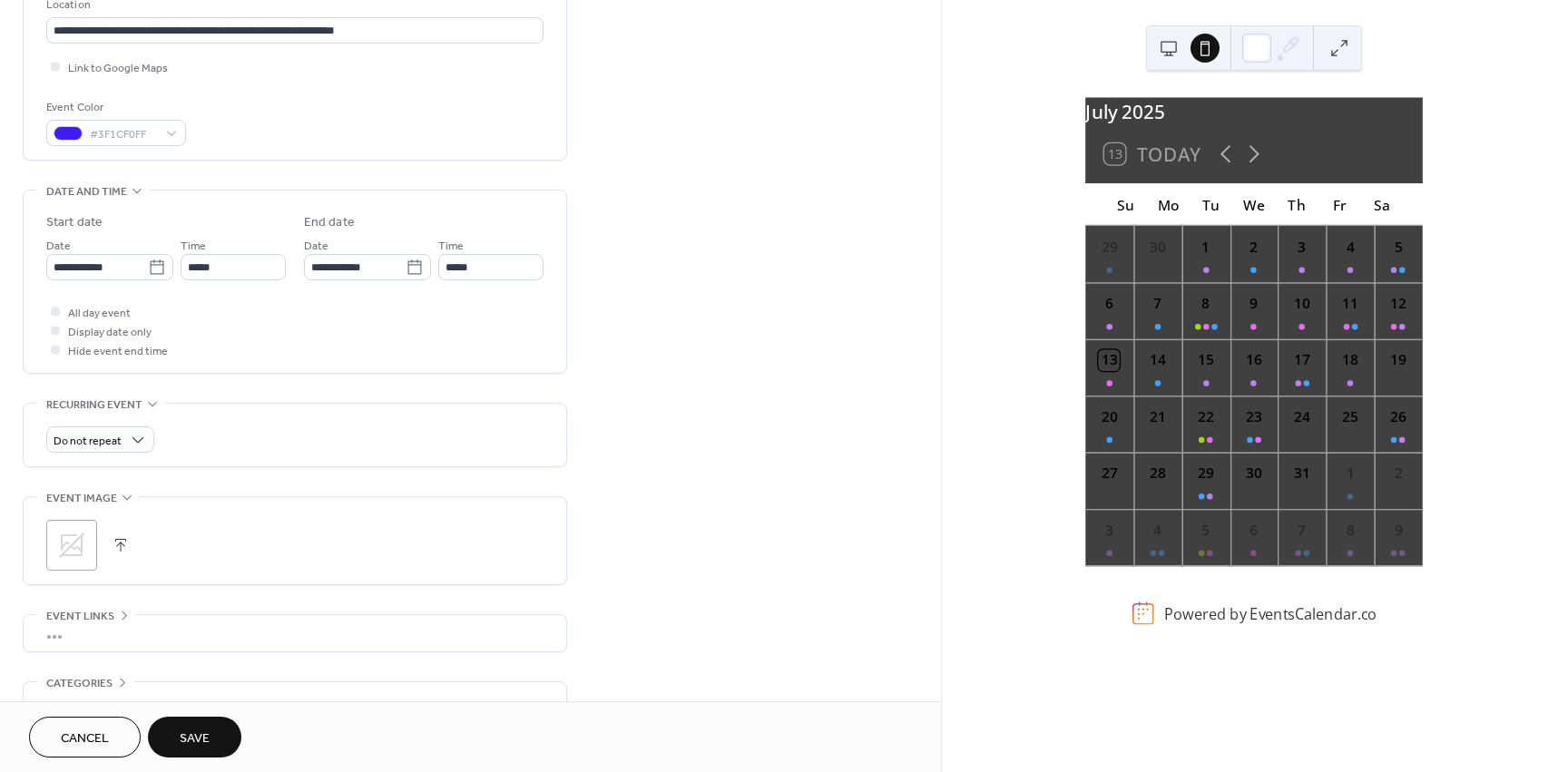 scroll, scrollTop: 503, scrollLeft: 0, axis: vertical 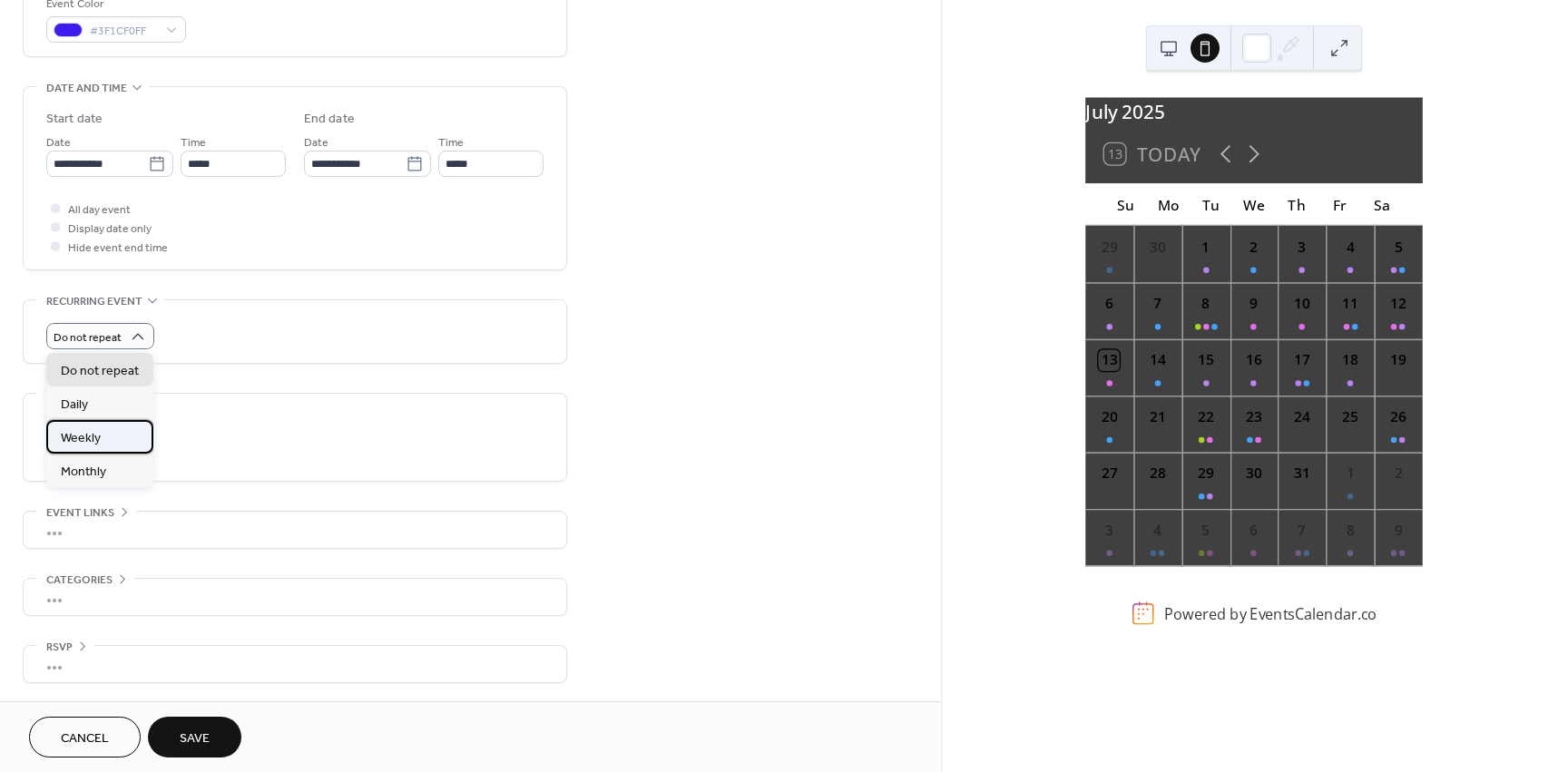 click on "Weekly" at bounding box center (81, 438) 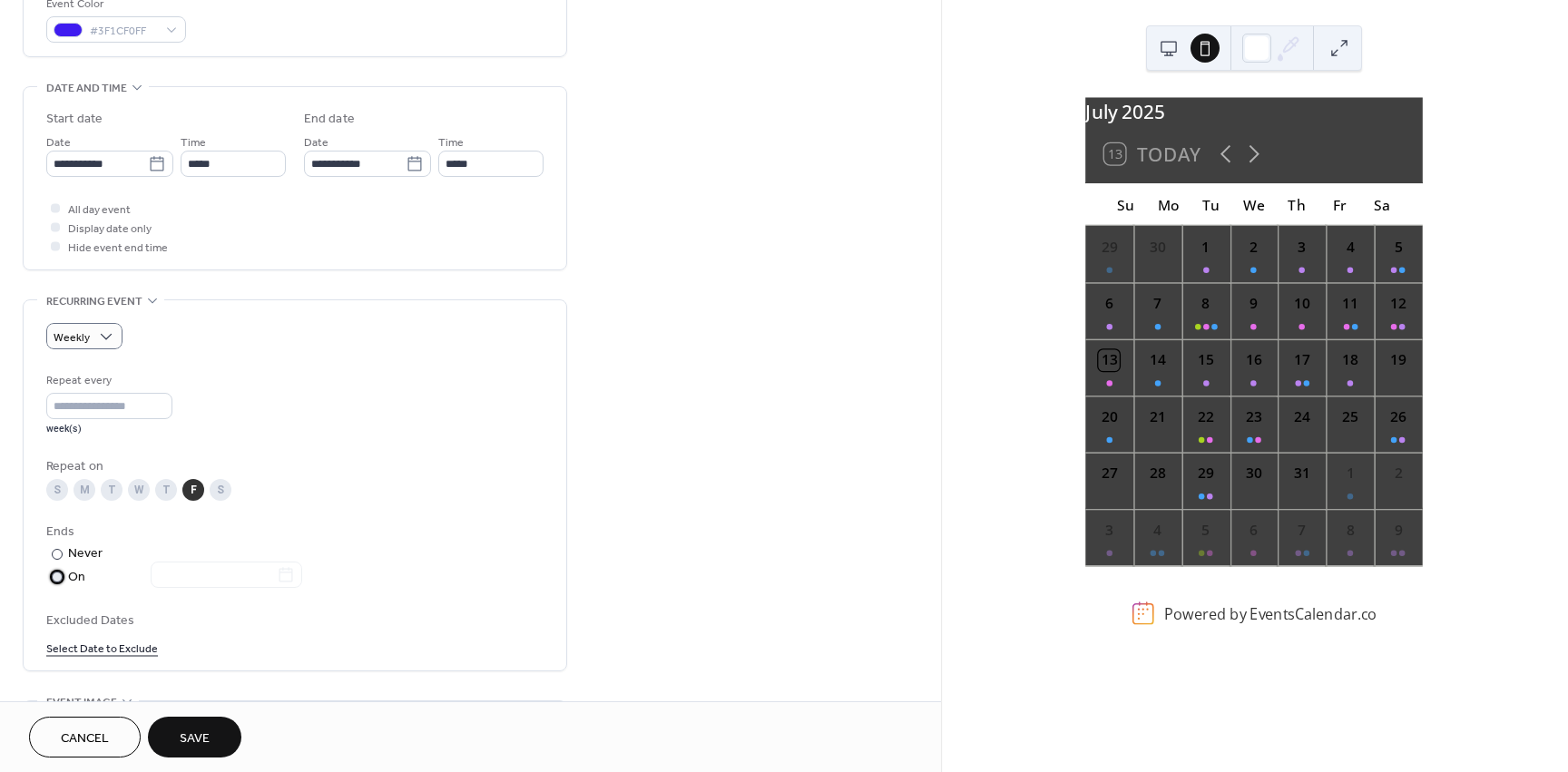 click at bounding box center [57, 577] 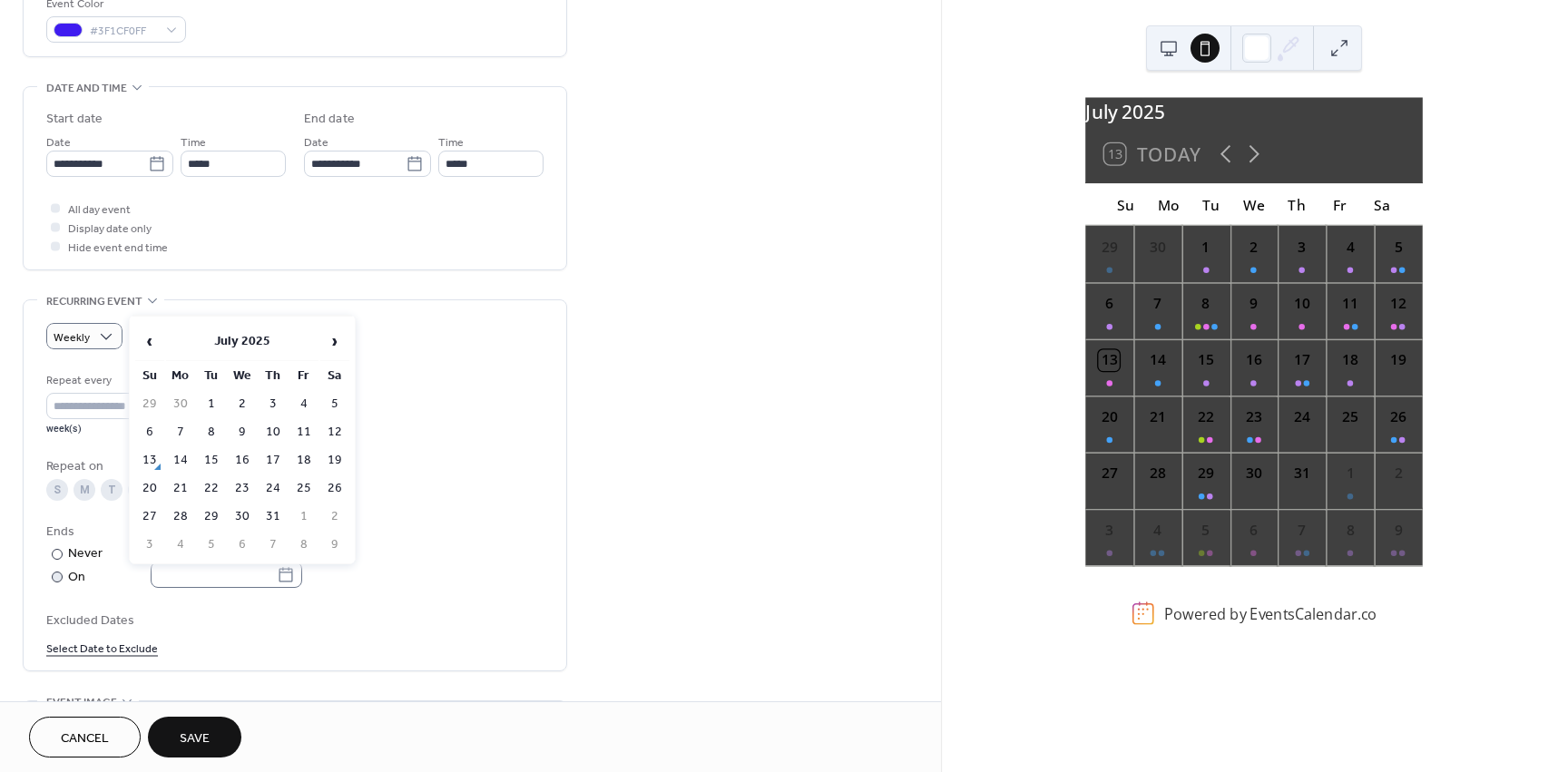 click 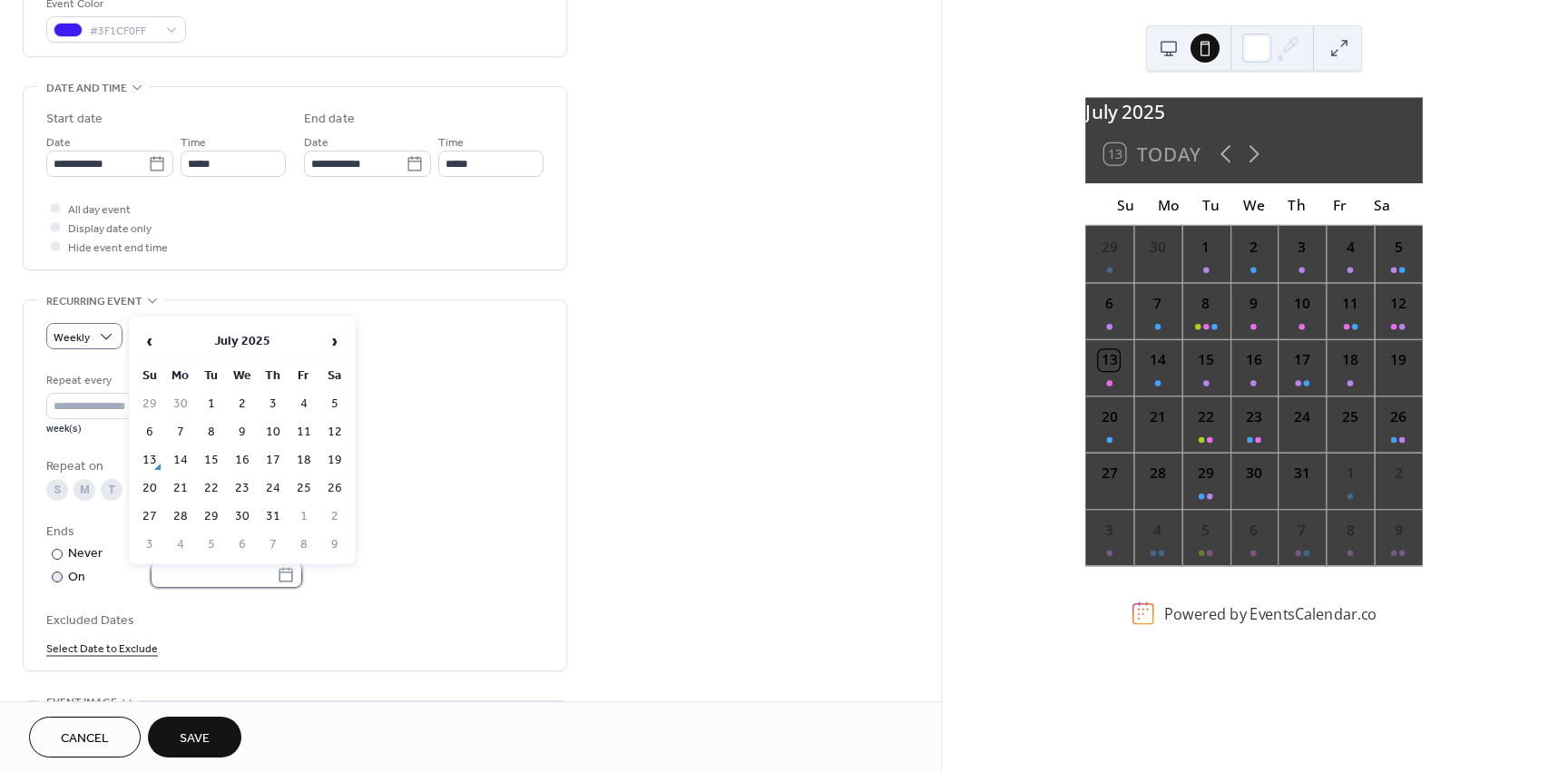 click at bounding box center [213, 574] 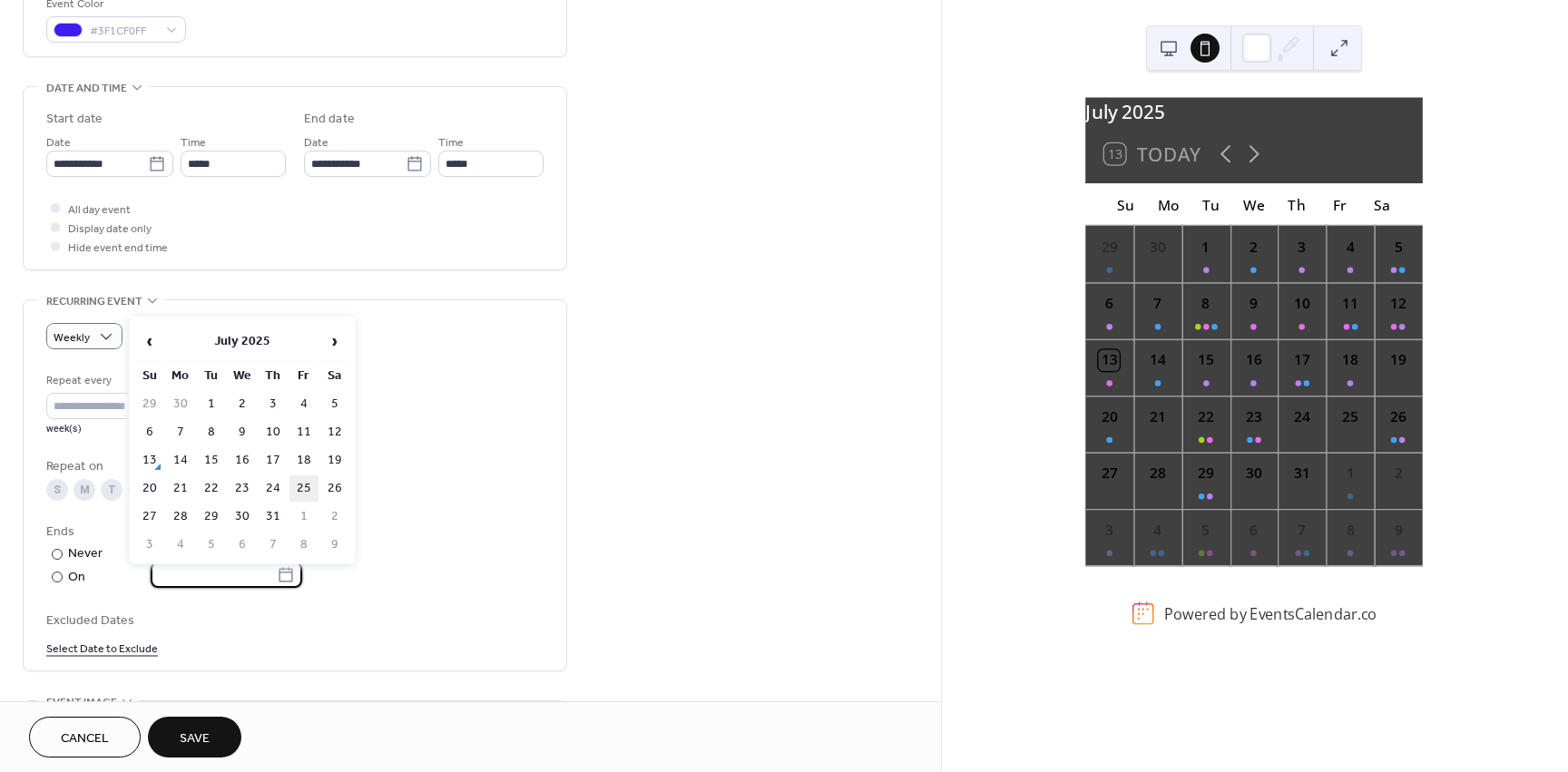 click on "25" at bounding box center [304, 488] 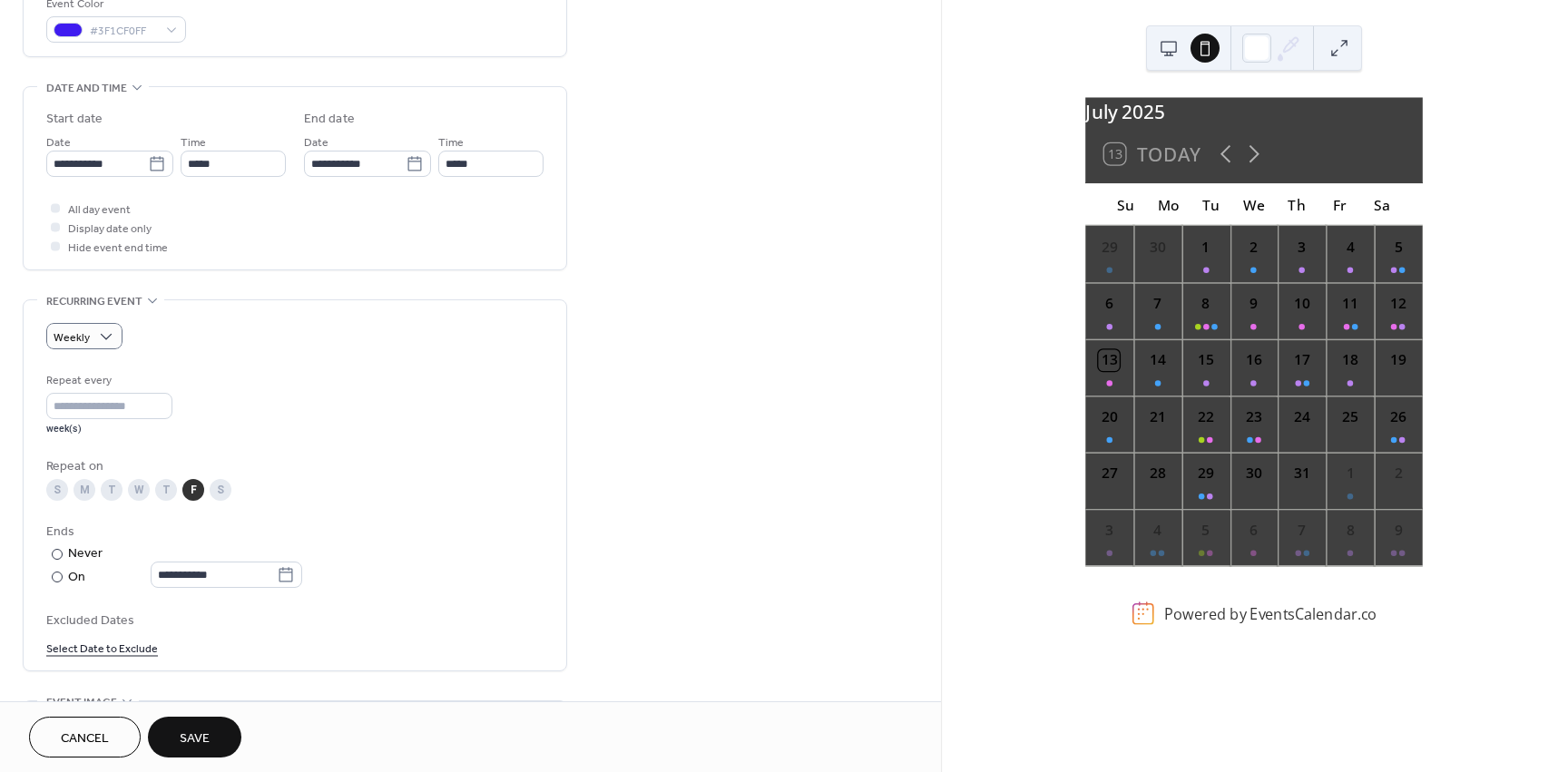 type on "**********" 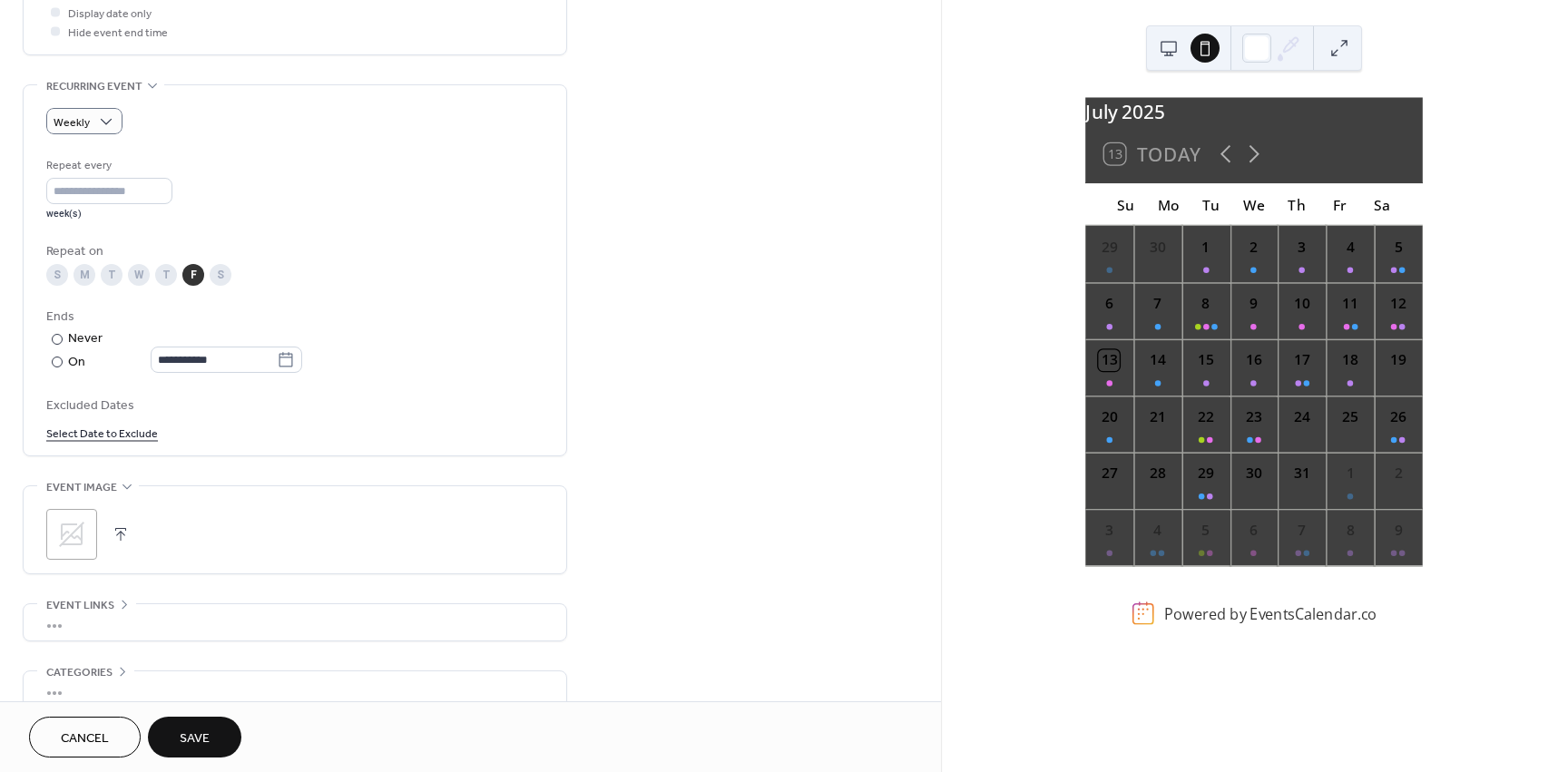 scroll, scrollTop: 776, scrollLeft: 0, axis: vertical 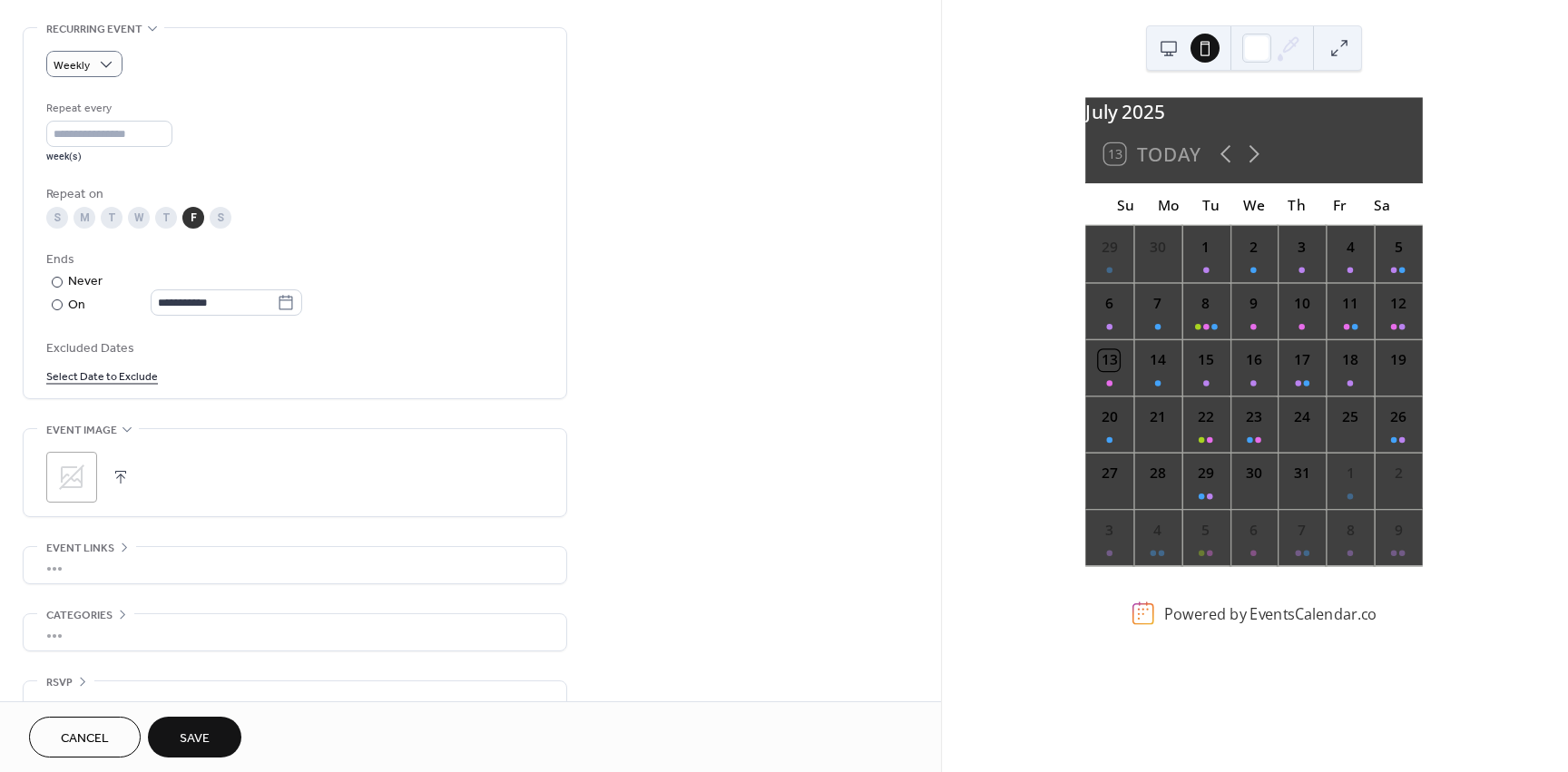click 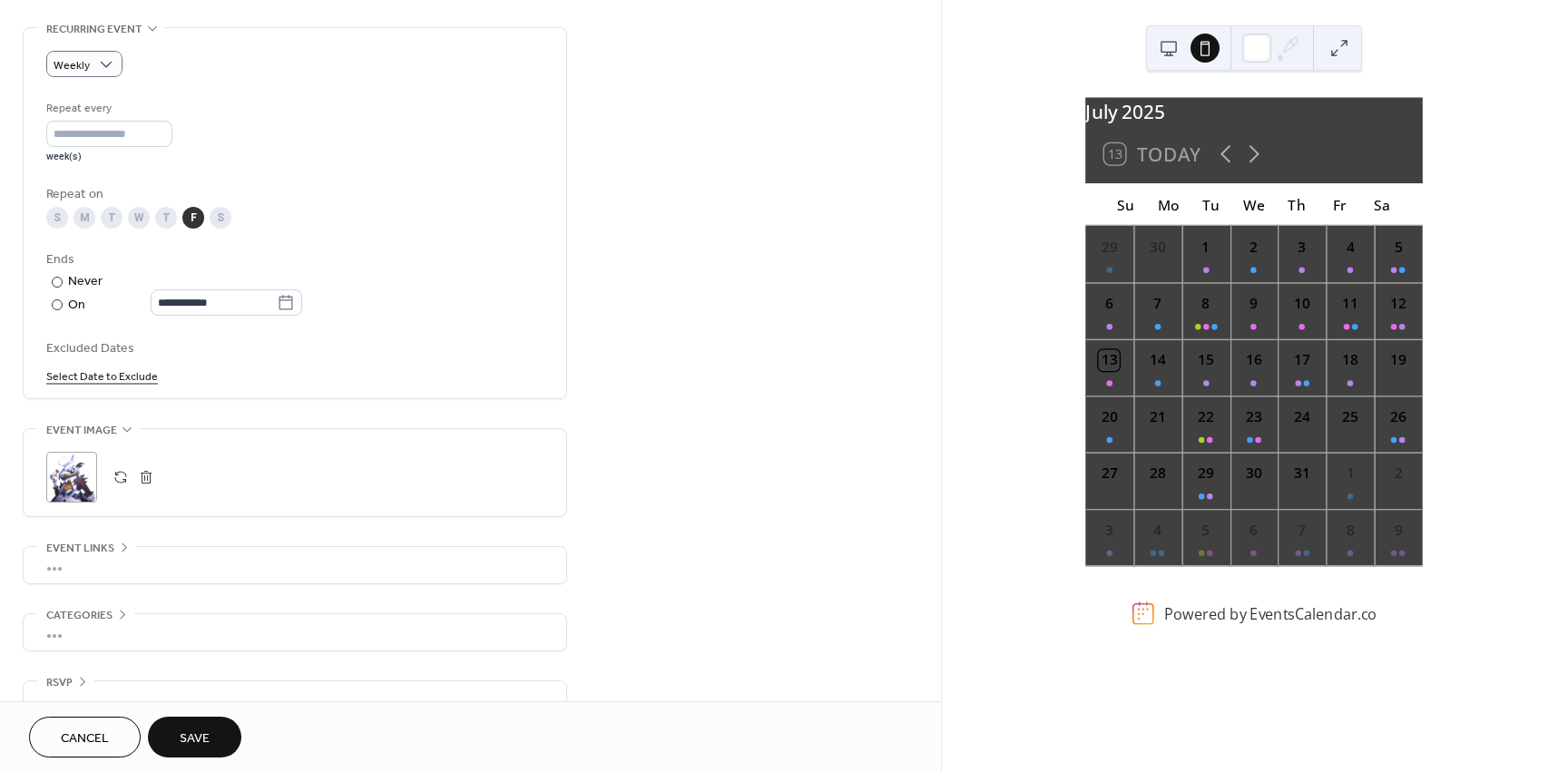 click on "•••" at bounding box center (295, 565) 